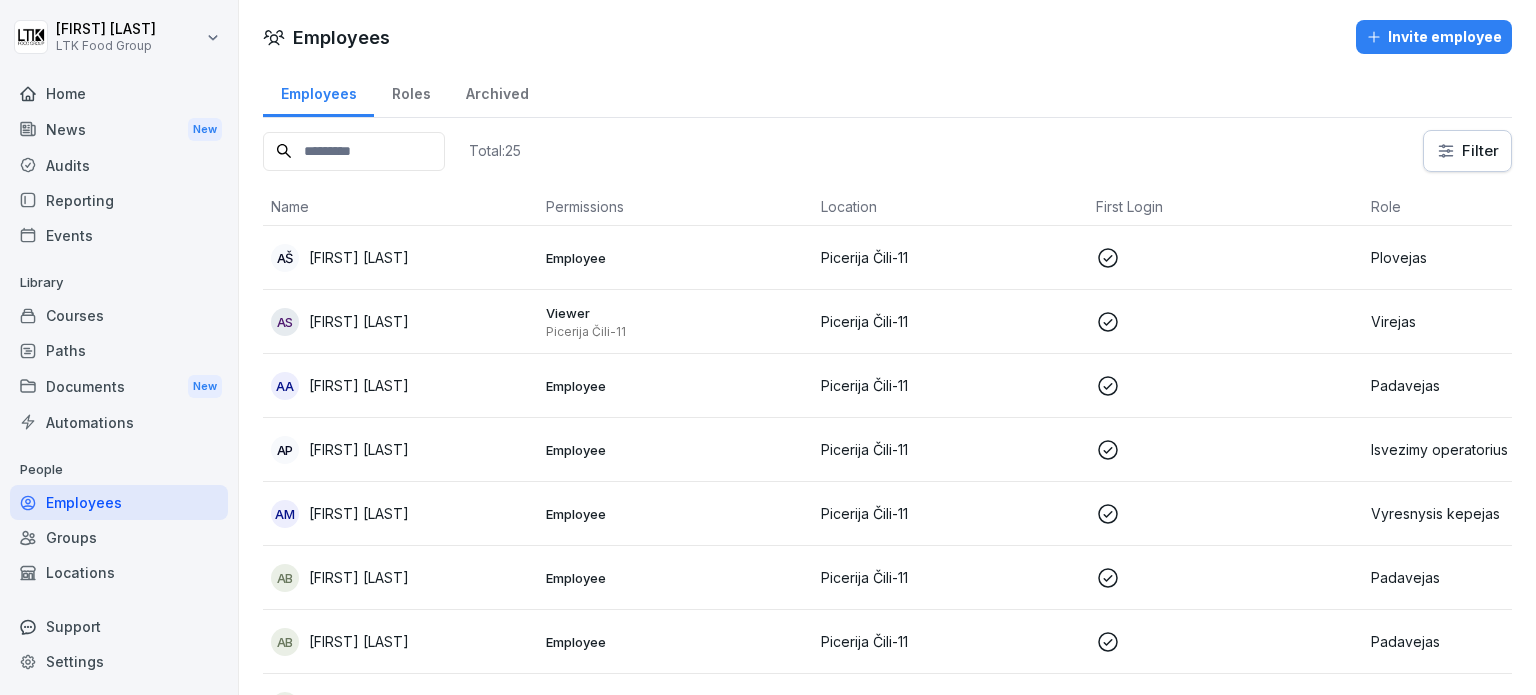 scroll, scrollTop: 0, scrollLeft: 0, axis: both 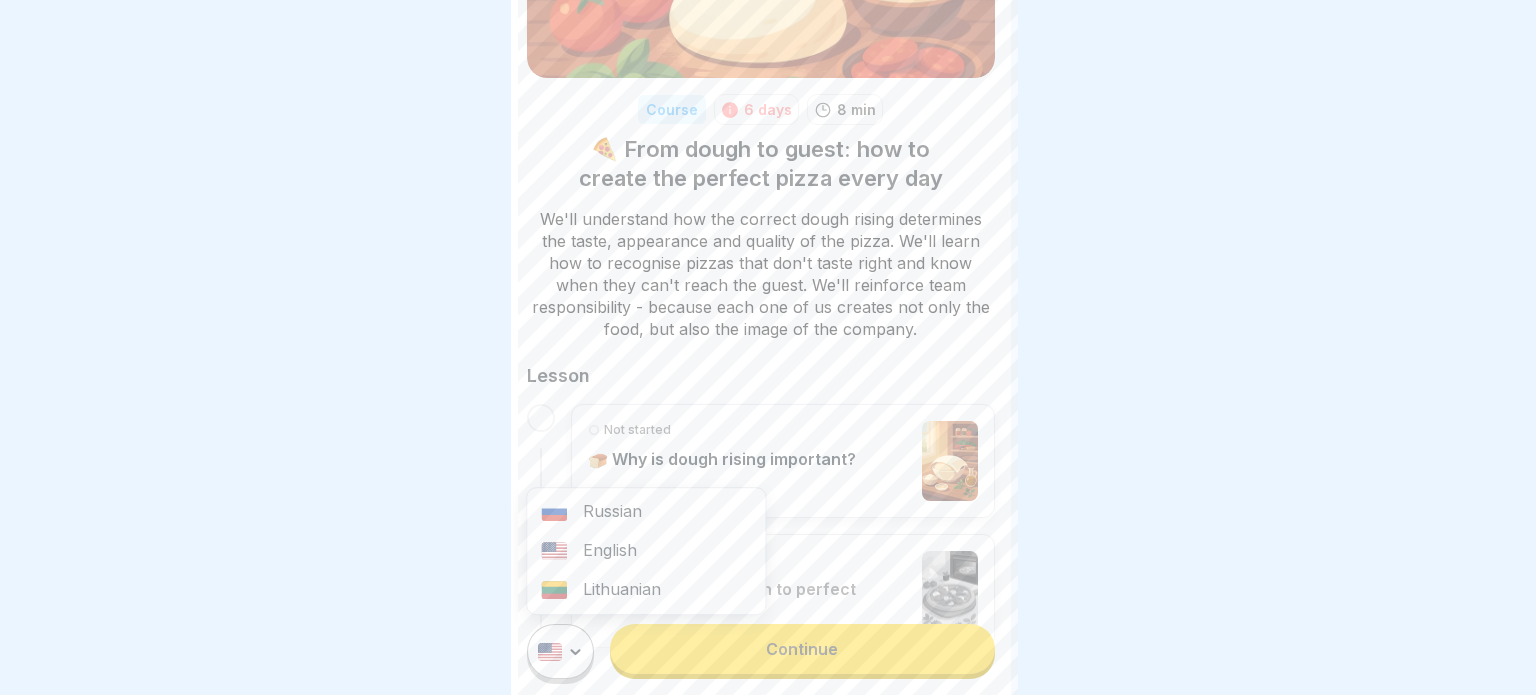 click on "Course 6 days 8 min 🍕 From dough to guest: how to create the perfect pizza every day We'll understand how the correct dough rising determines the taste, appearance and quality of the pizza. We'll learn how to recognise pizzas that don't taste right and know when they can't reach the [GUEST]. We'll reinforce team responsibility - because each one of us creates not only the food, but also the image of the company. Lesson Not started 🍞 Why is dough rising important? Not started 🥘 The dough's path to perfect flavour Russian English Lithuanian Continue" at bounding box center [768, 347] 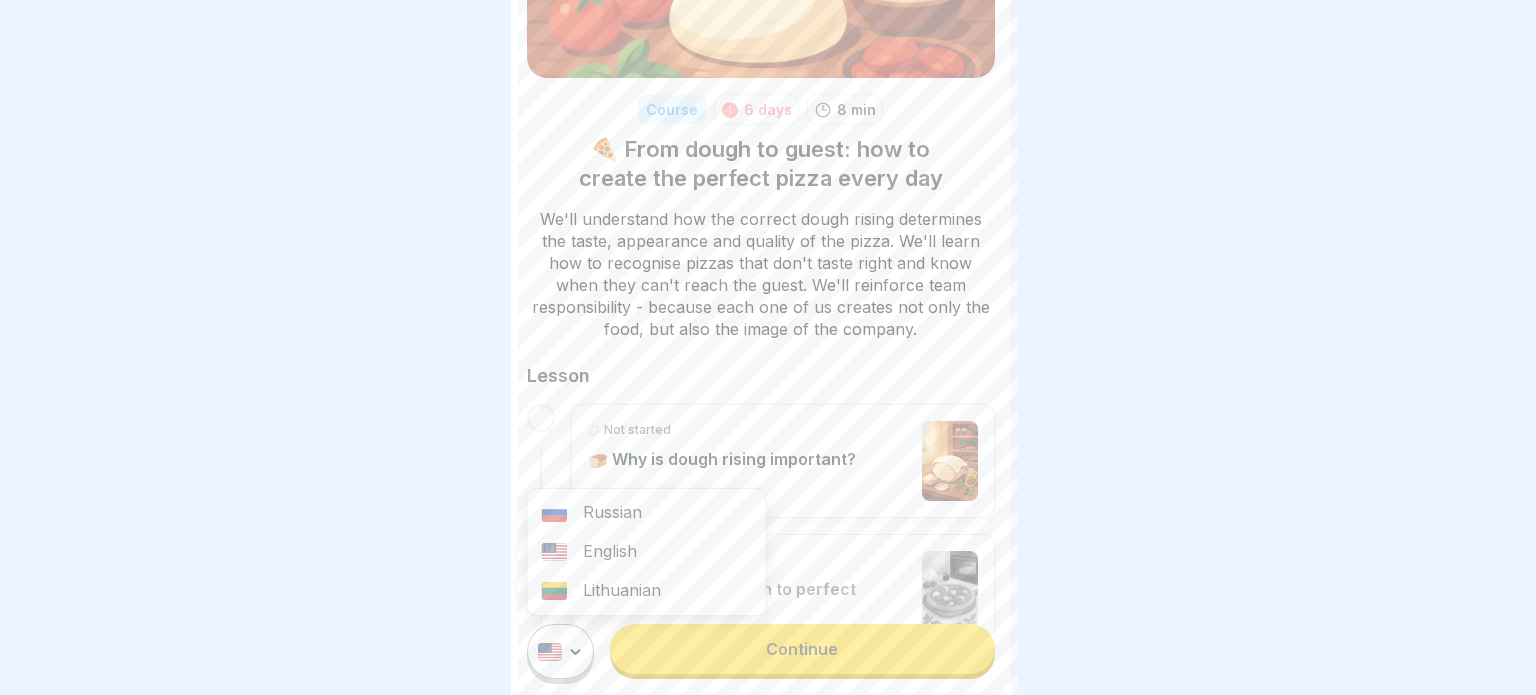 click on "Lithuanian" at bounding box center (646, 590) 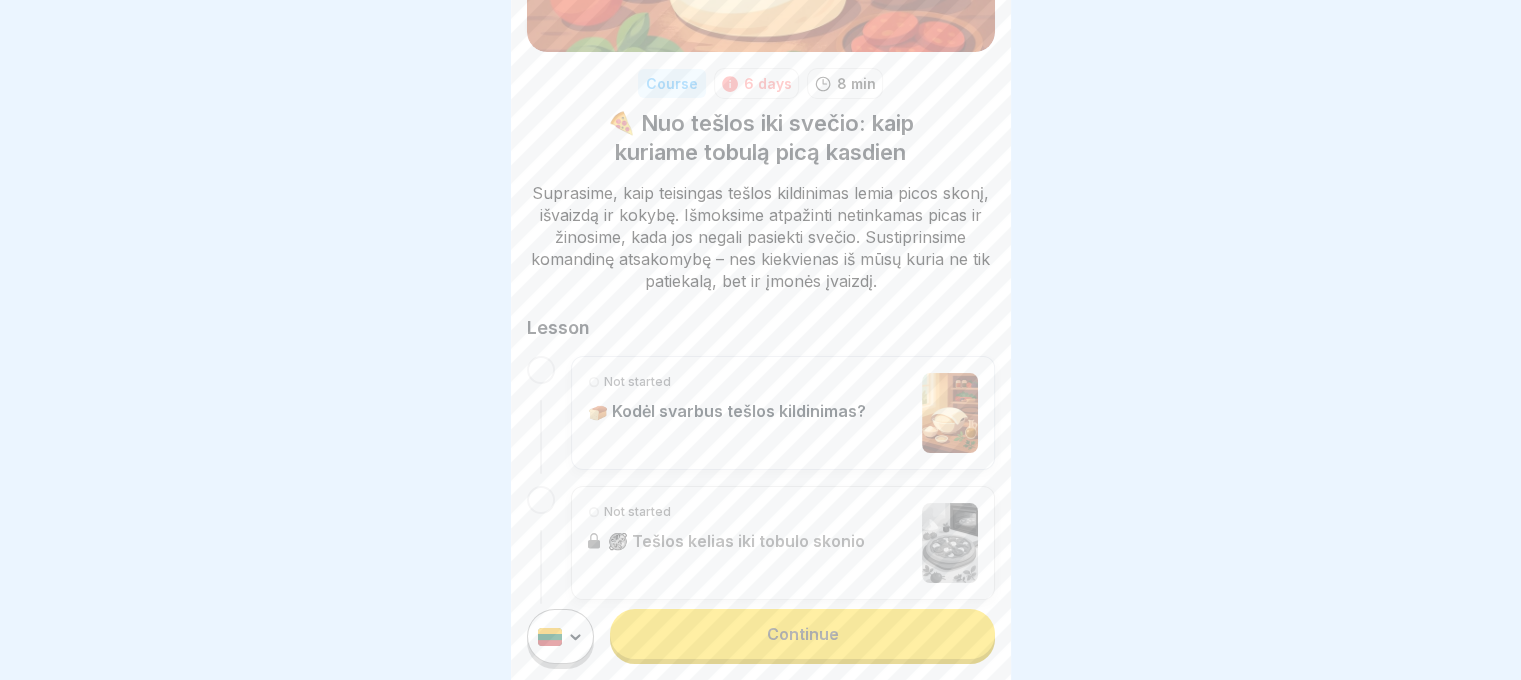scroll, scrollTop: 248, scrollLeft: 0, axis: vertical 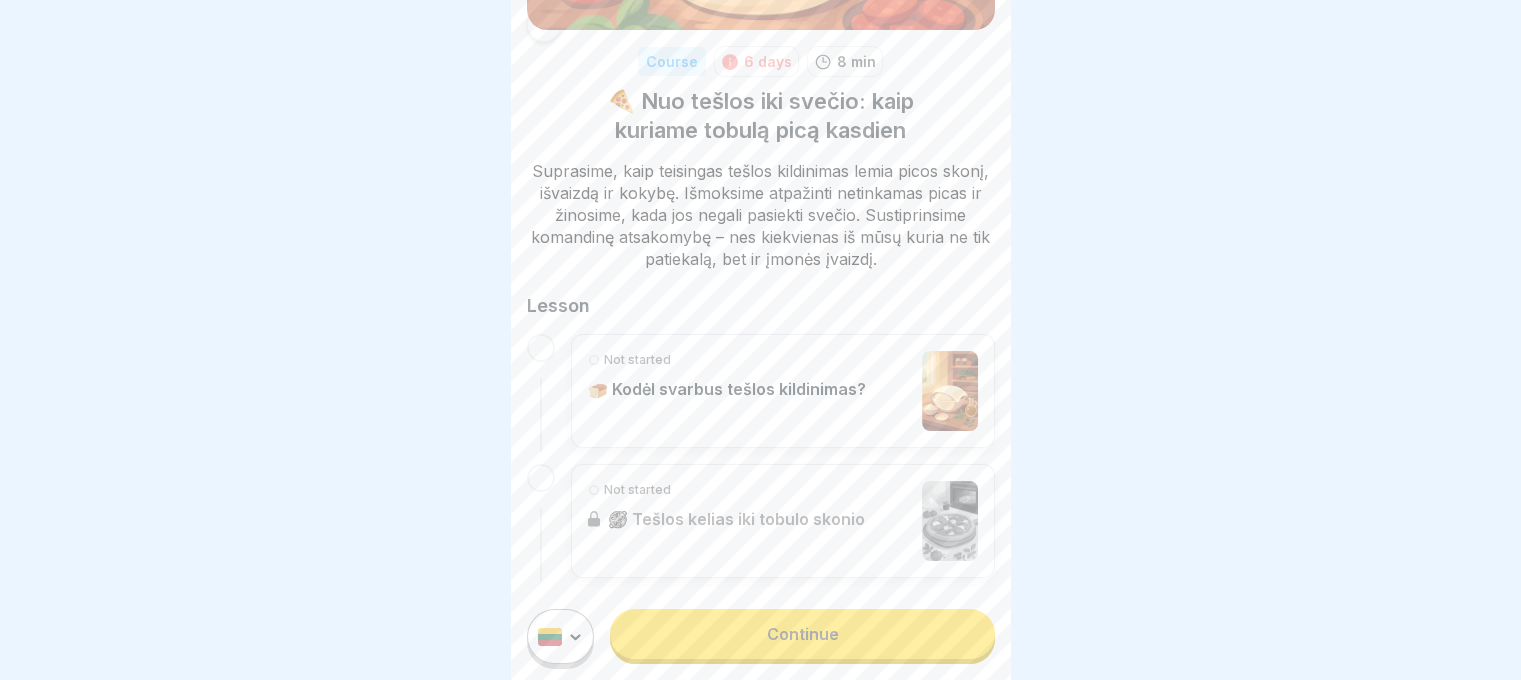 click on "Continue" at bounding box center (802, 634) 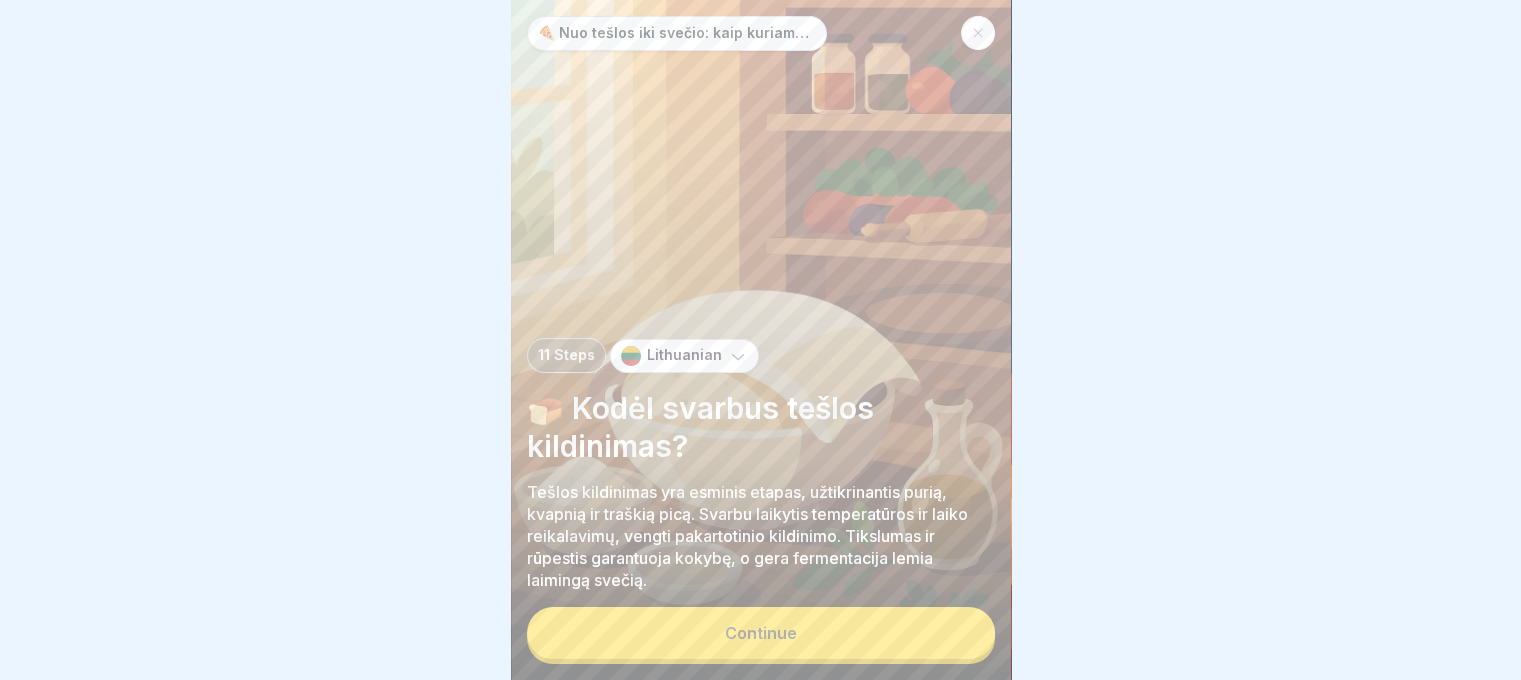 click on "Continue" at bounding box center (761, 633) 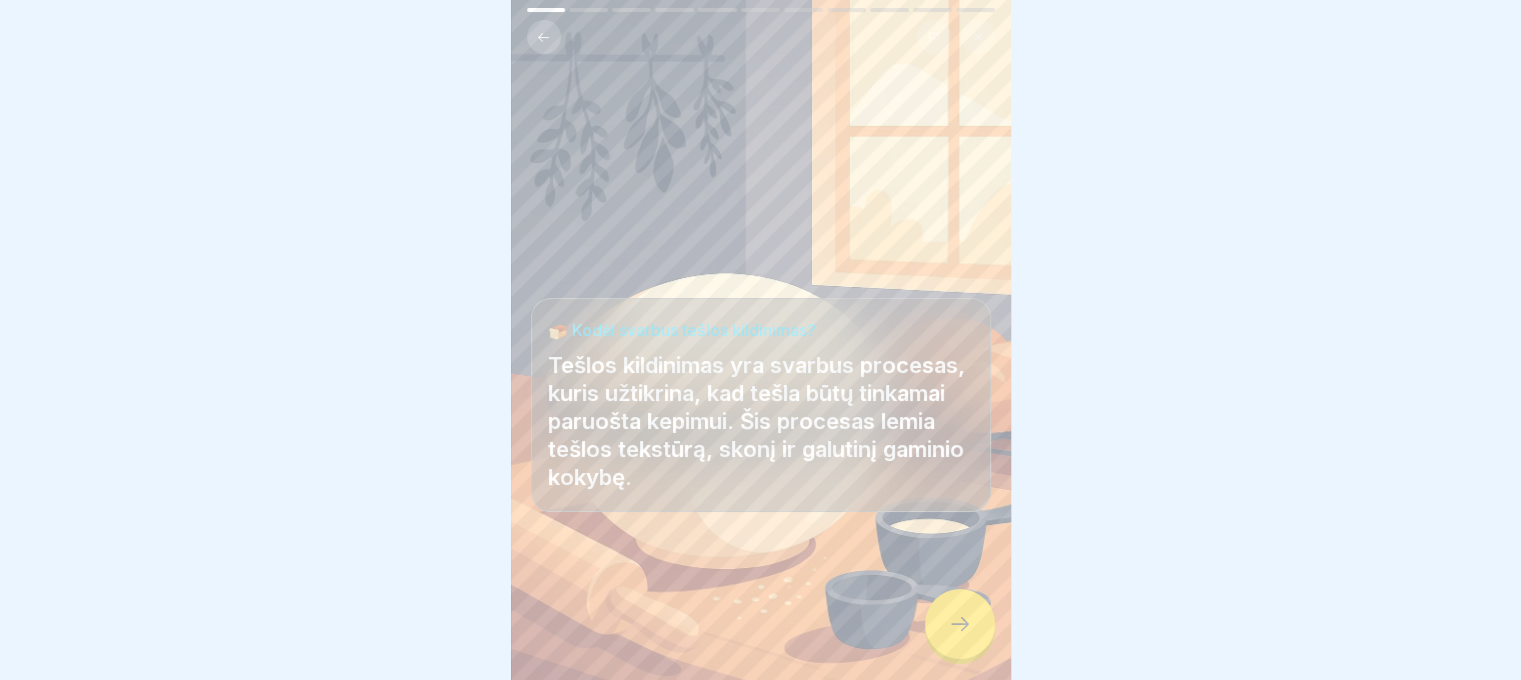 scroll, scrollTop: 15, scrollLeft: 0, axis: vertical 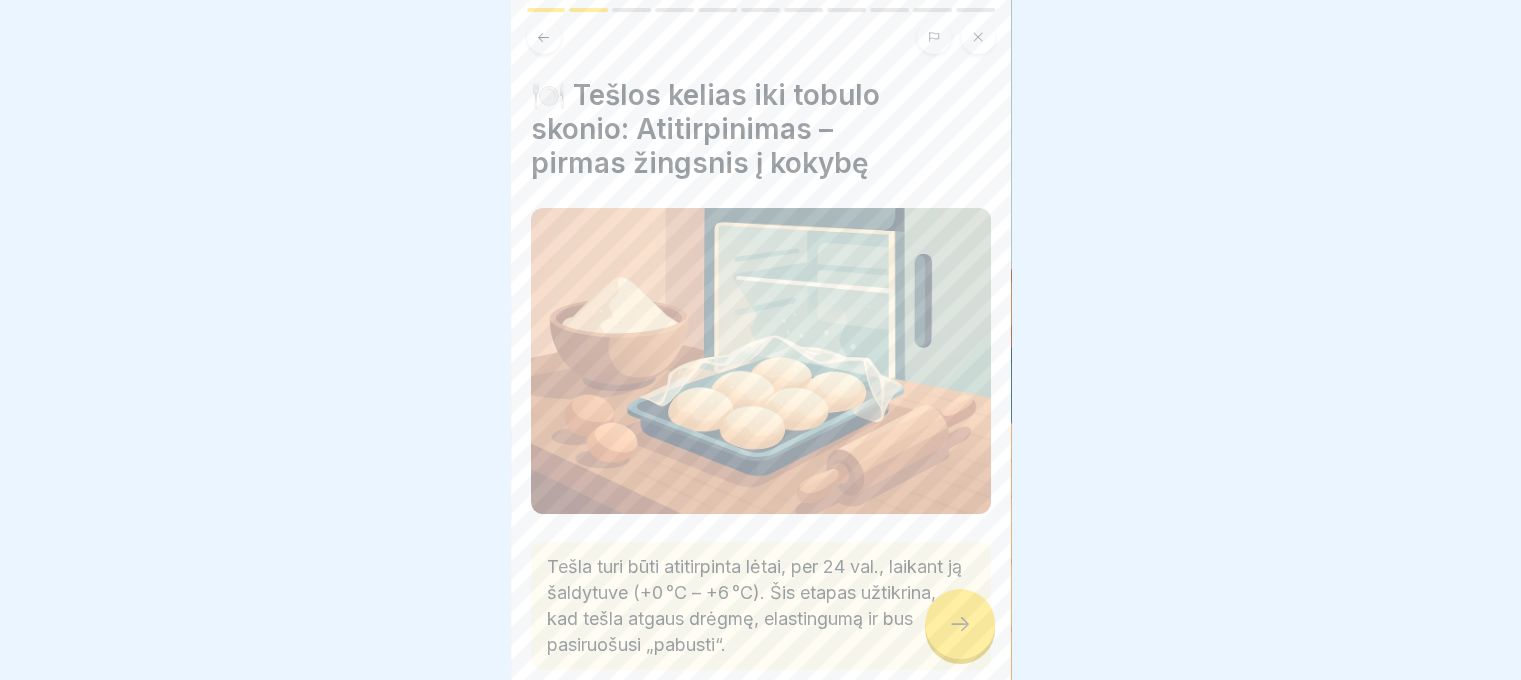 click 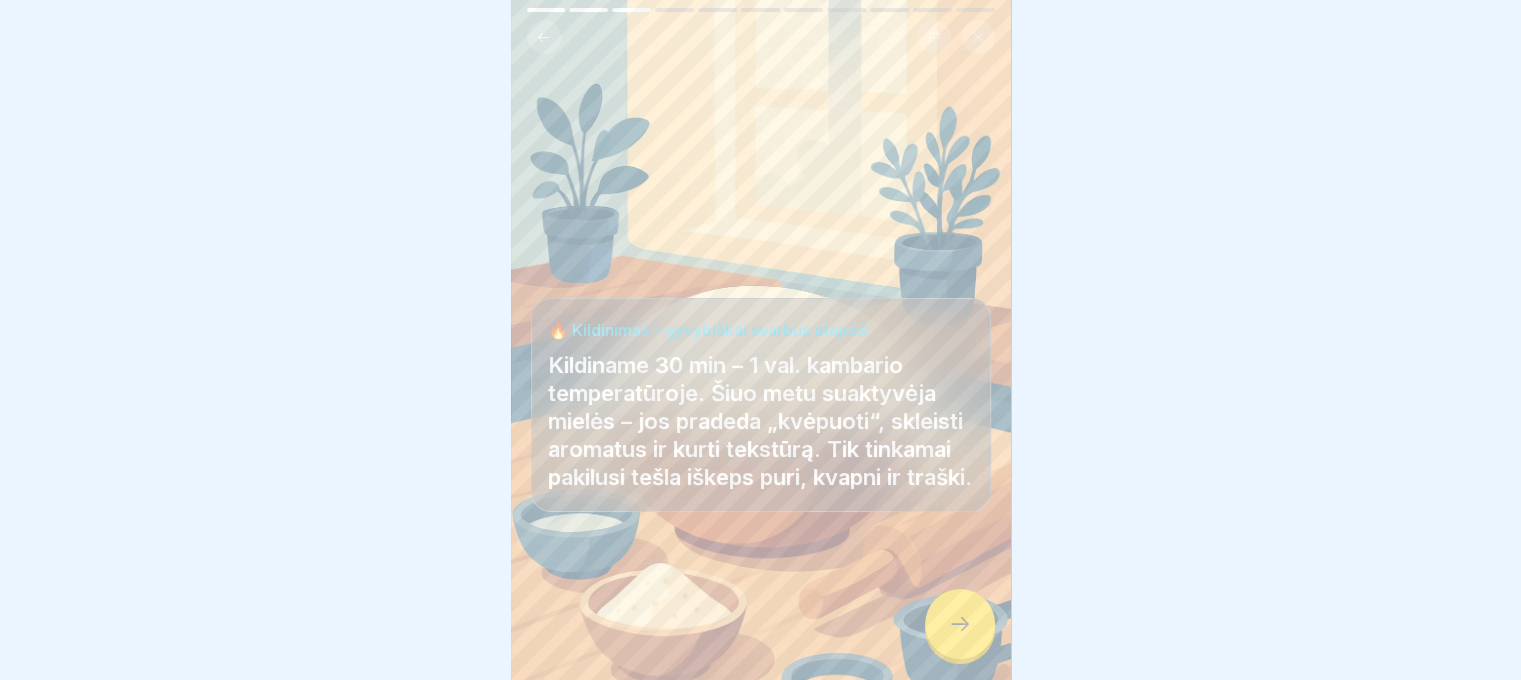click 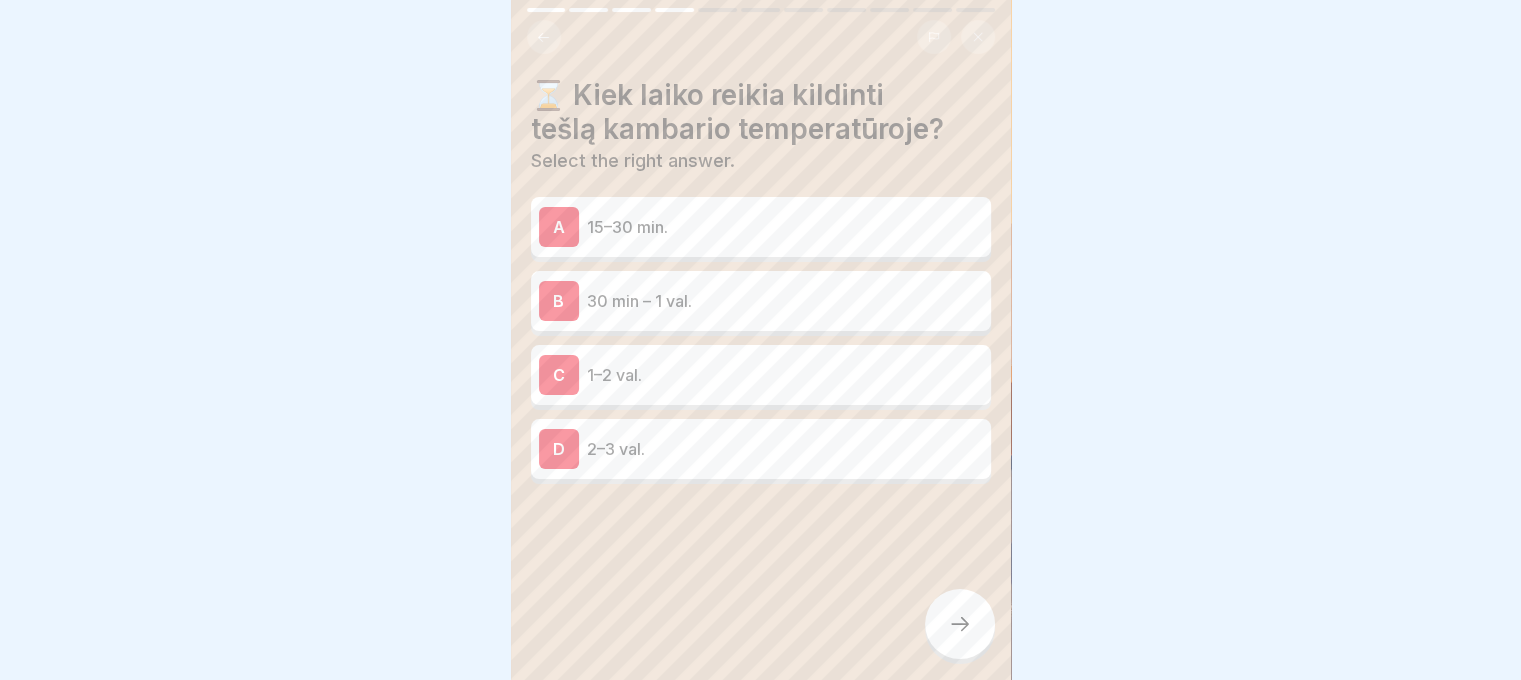 click on "30 min – 1 val." at bounding box center (785, 301) 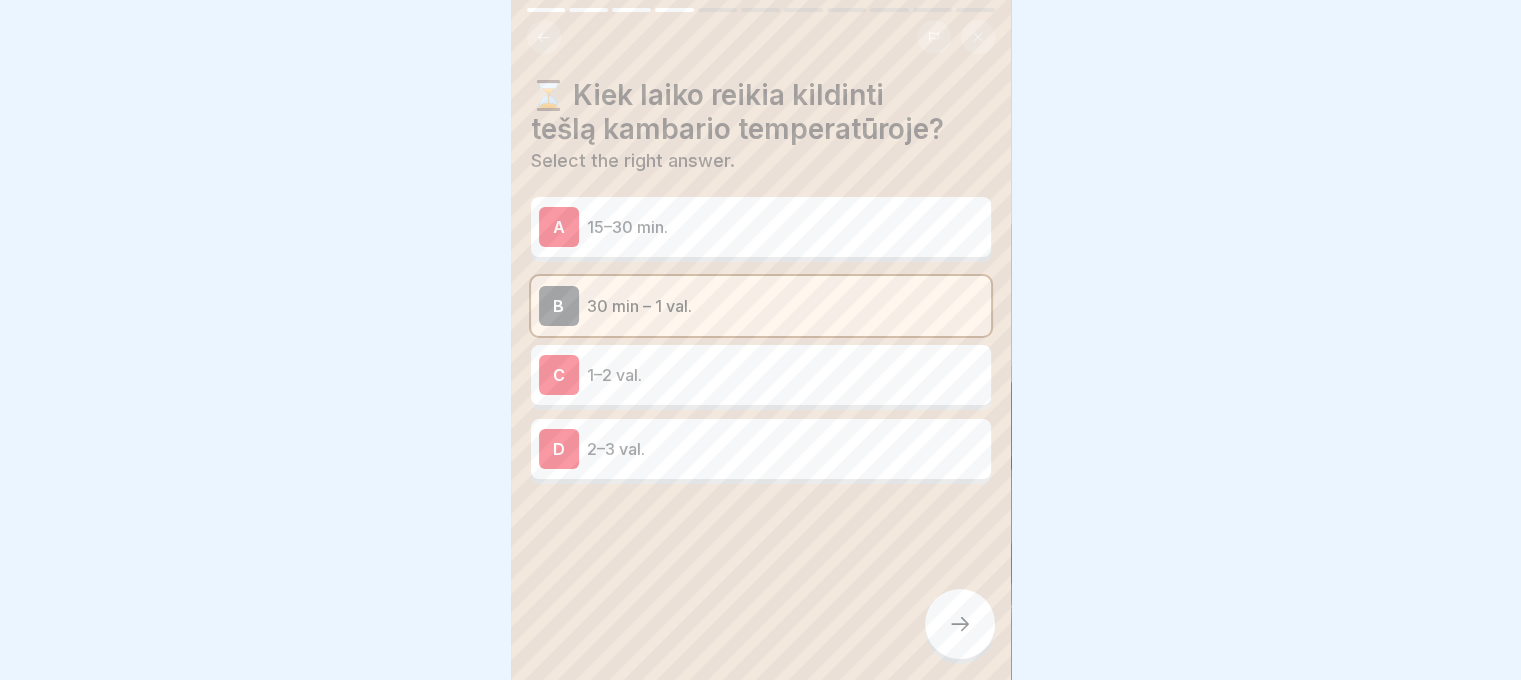 click 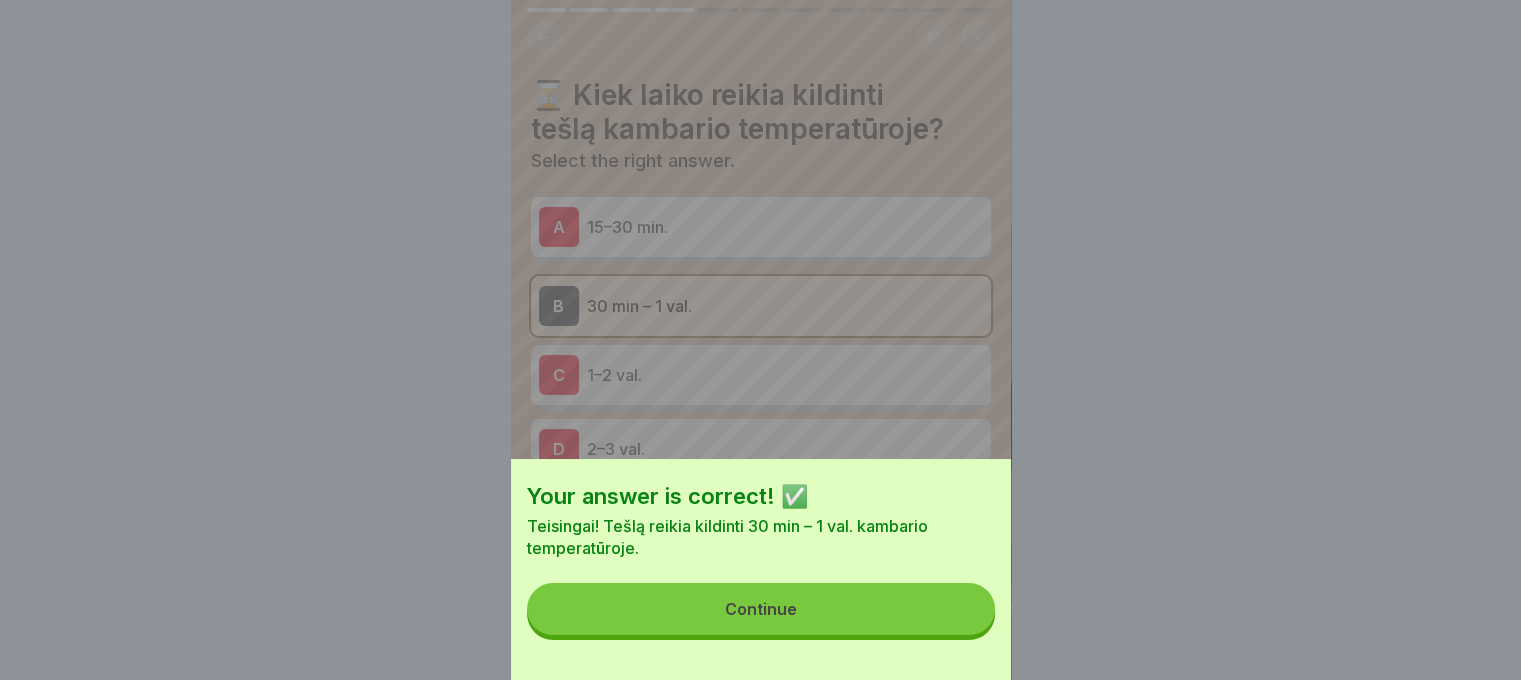click on "Continue" at bounding box center [761, 609] 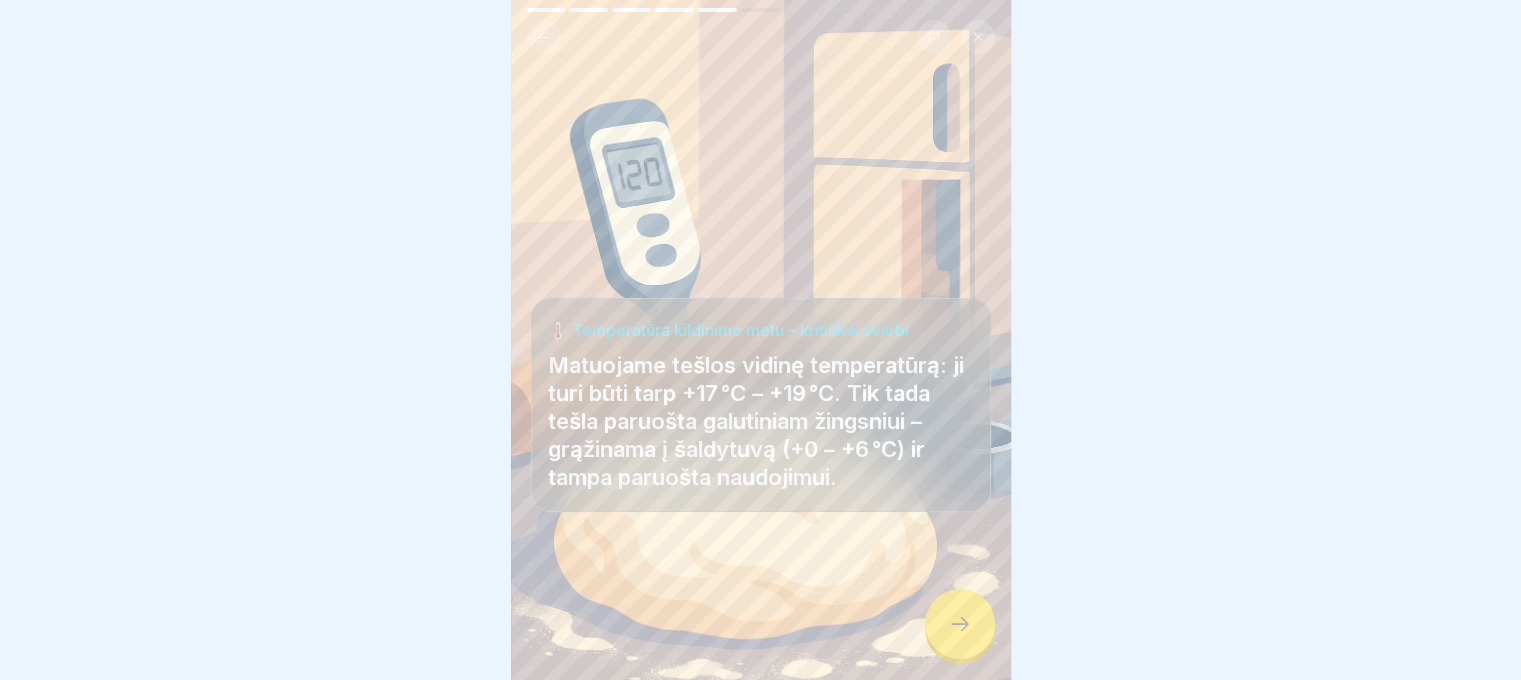 click 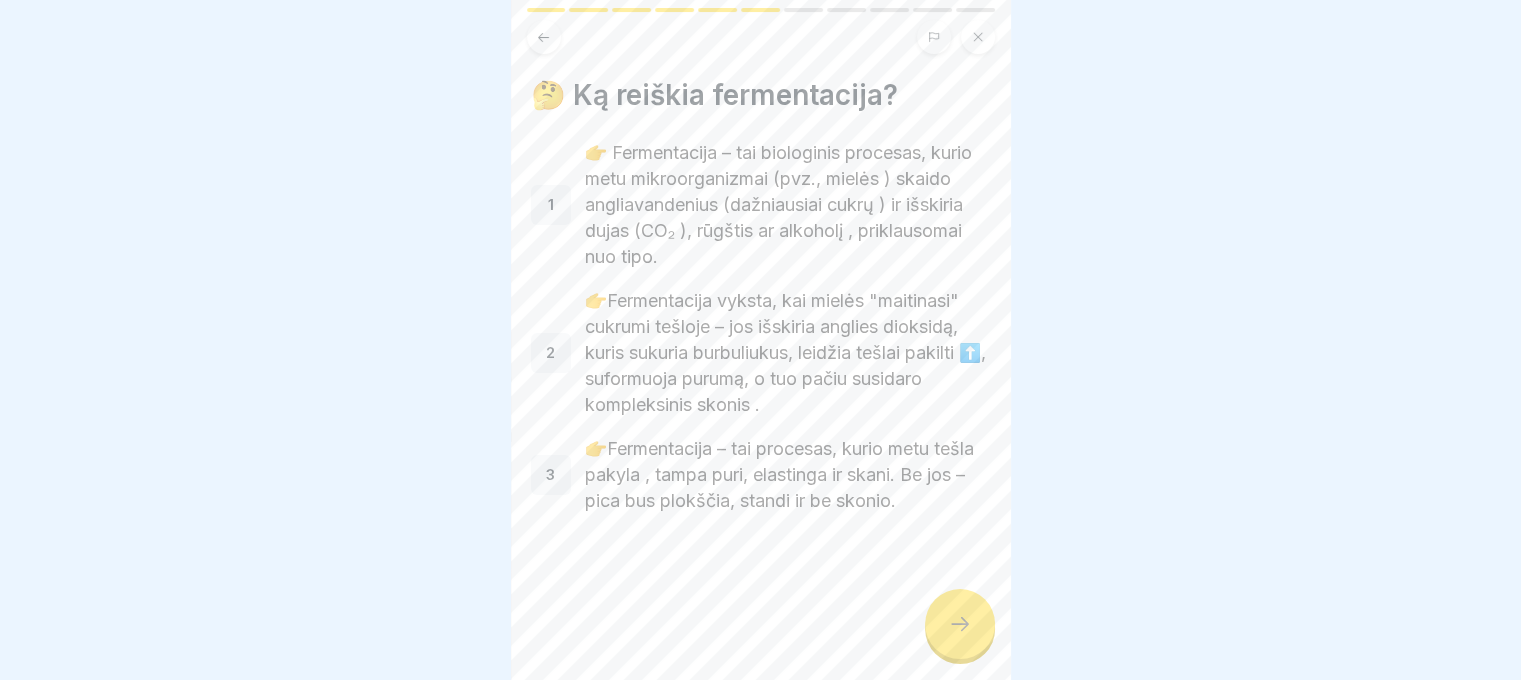 click 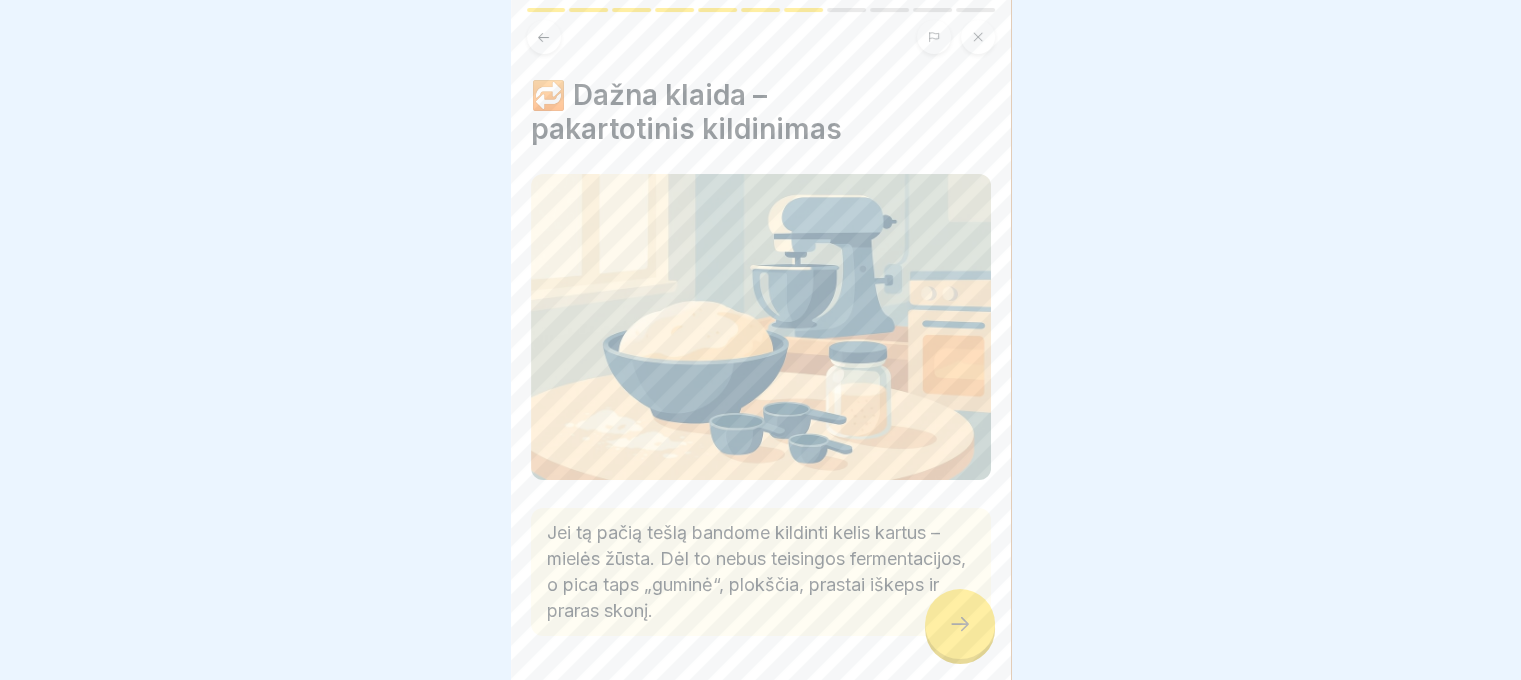 click at bounding box center (960, 624) 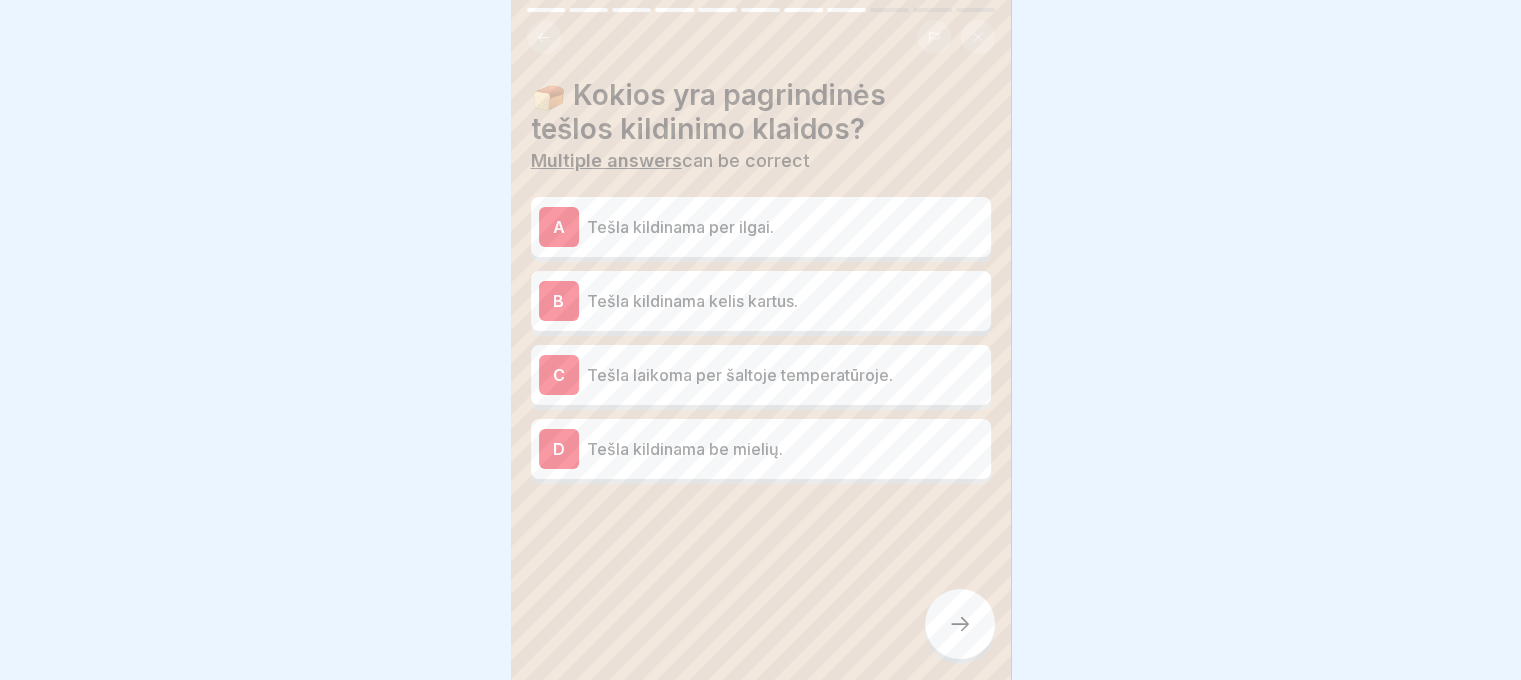 click on "A Tešla kildinama per ilgai." at bounding box center (761, 227) 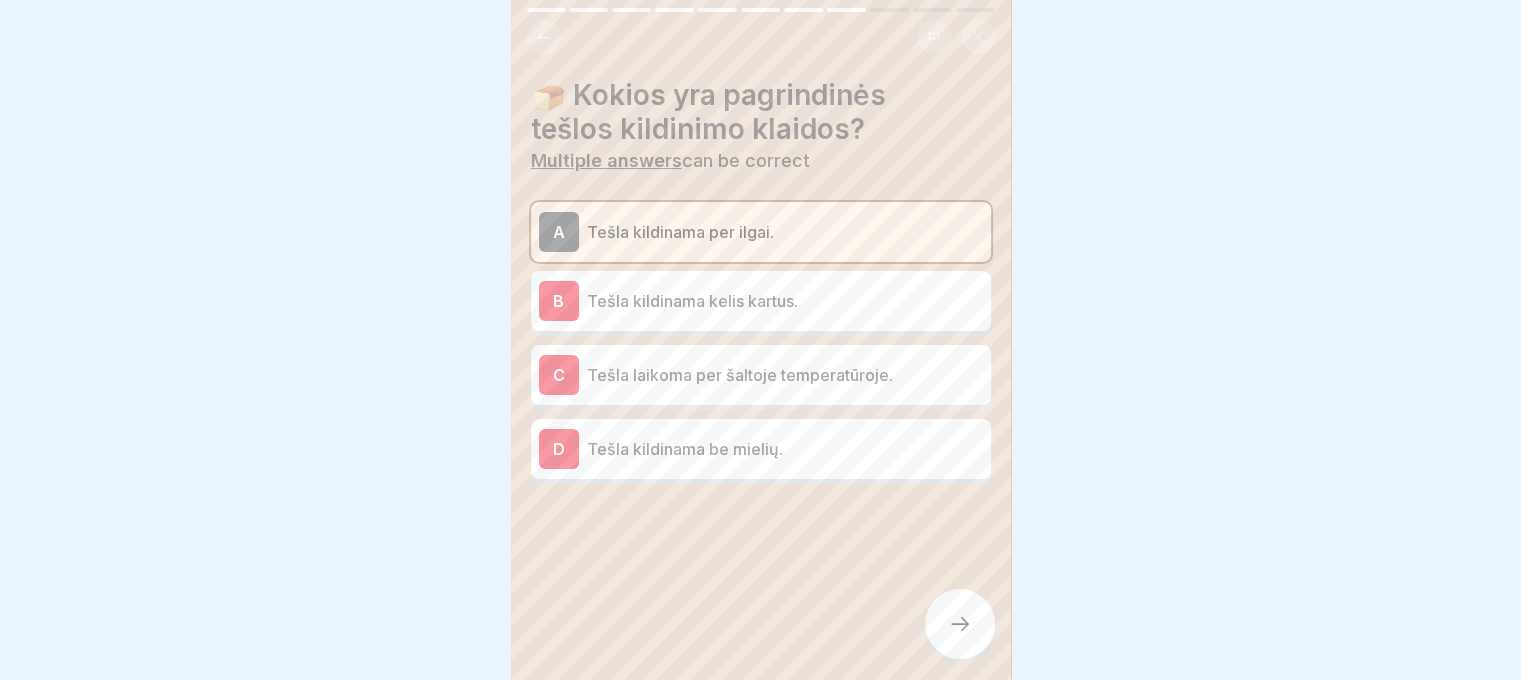 click on "B Tešla kildinama kelis kartus." at bounding box center [761, 301] 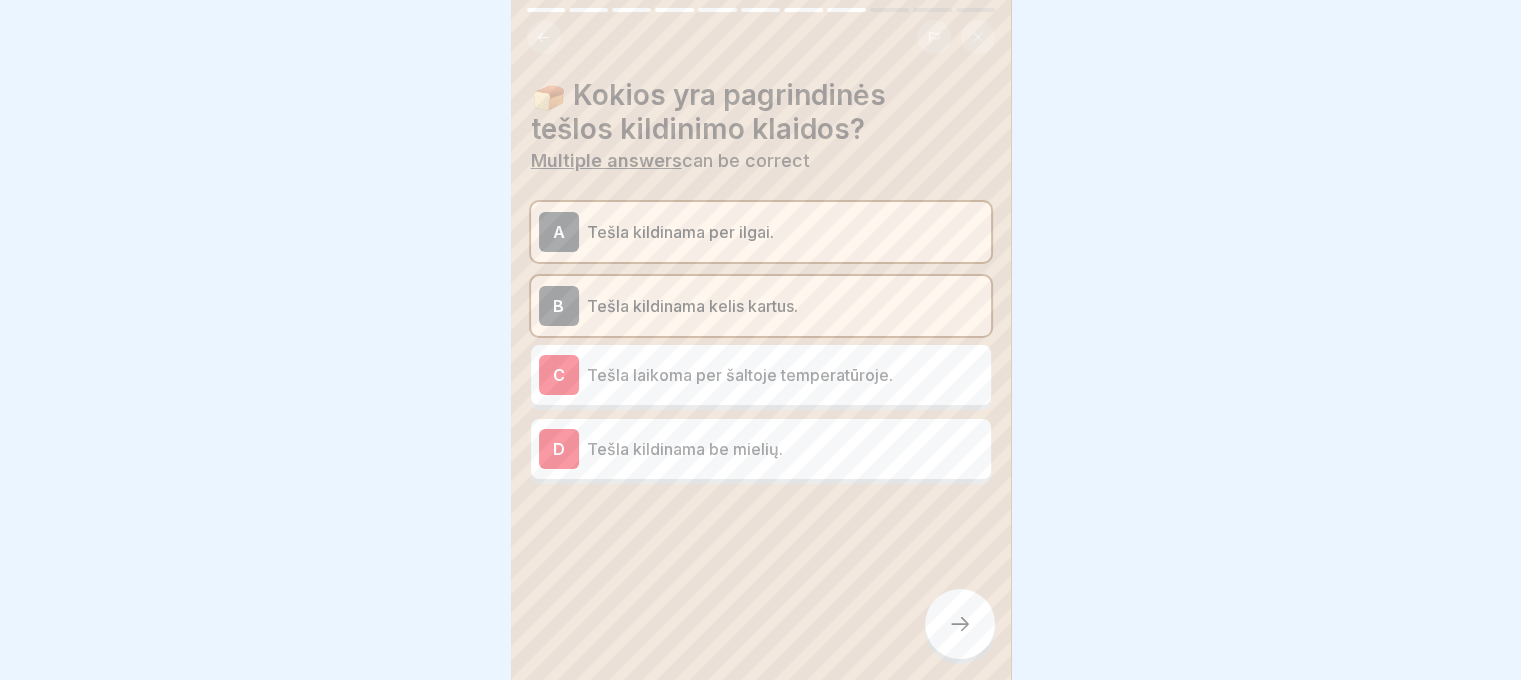 click at bounding box center (960, 624) 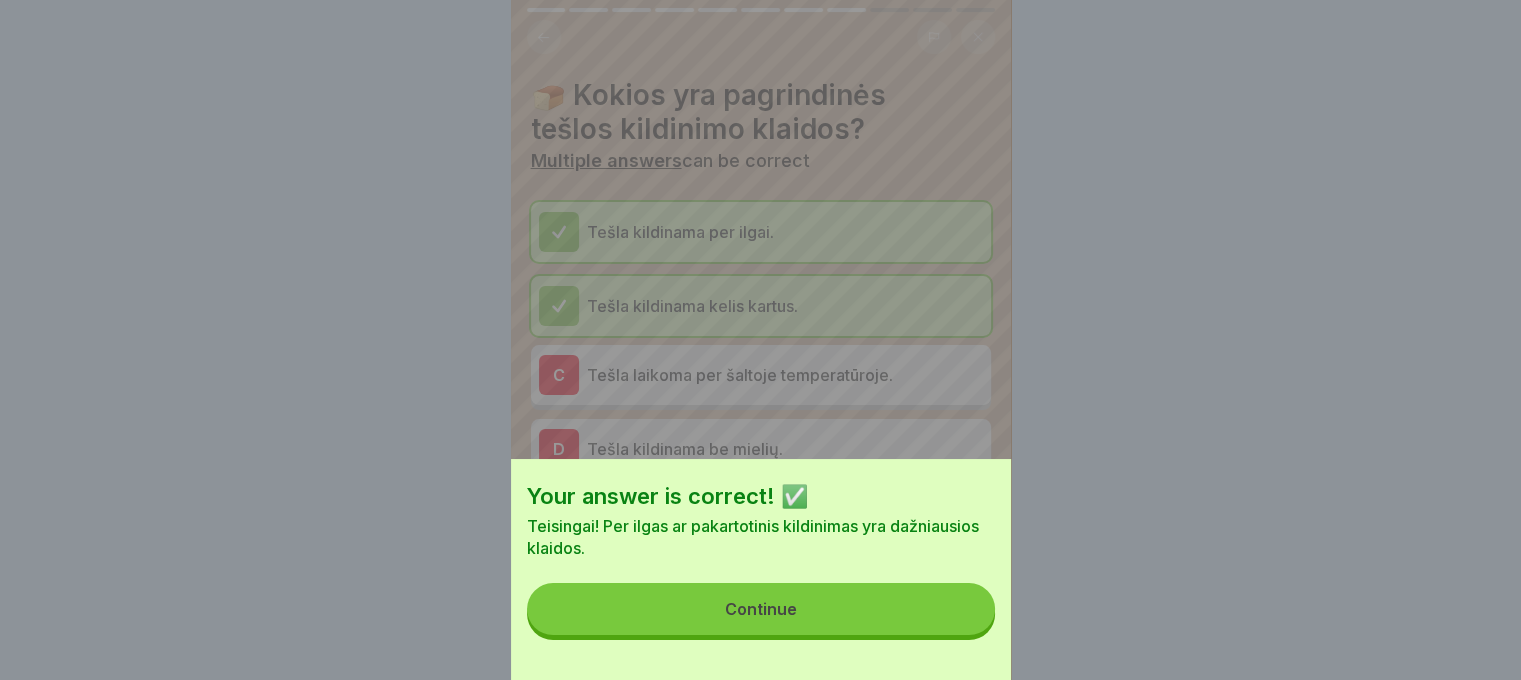 click on "Continue" at bounding box center [761, 609] 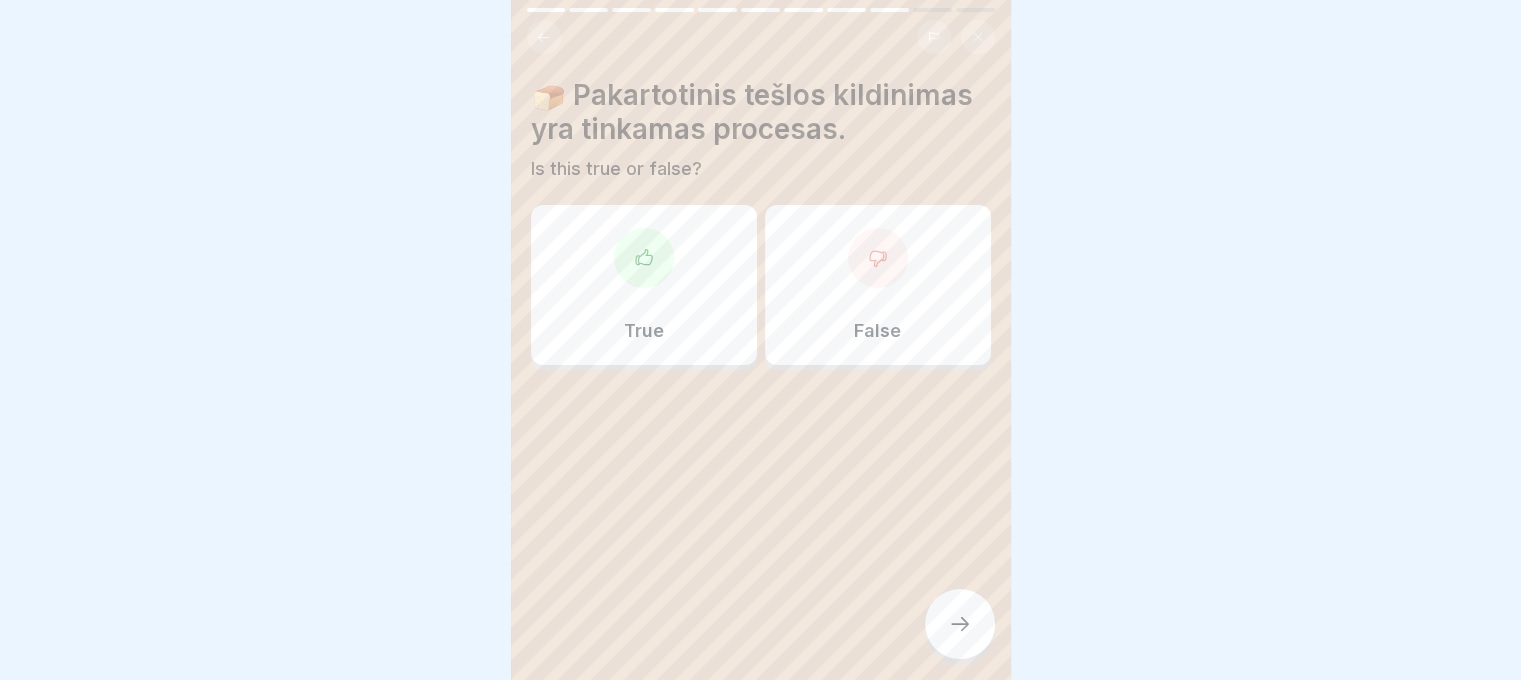 click on "False" at bounding box center [877, 331] 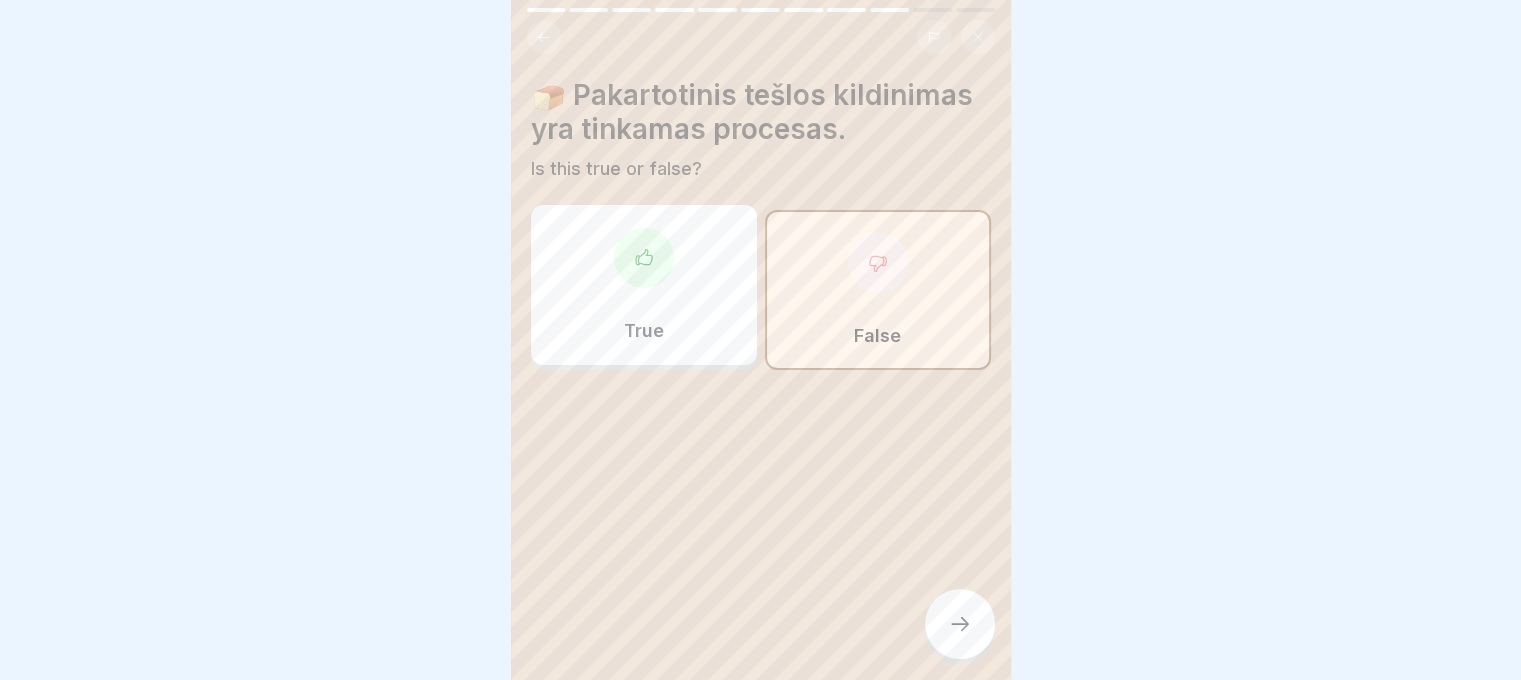 click 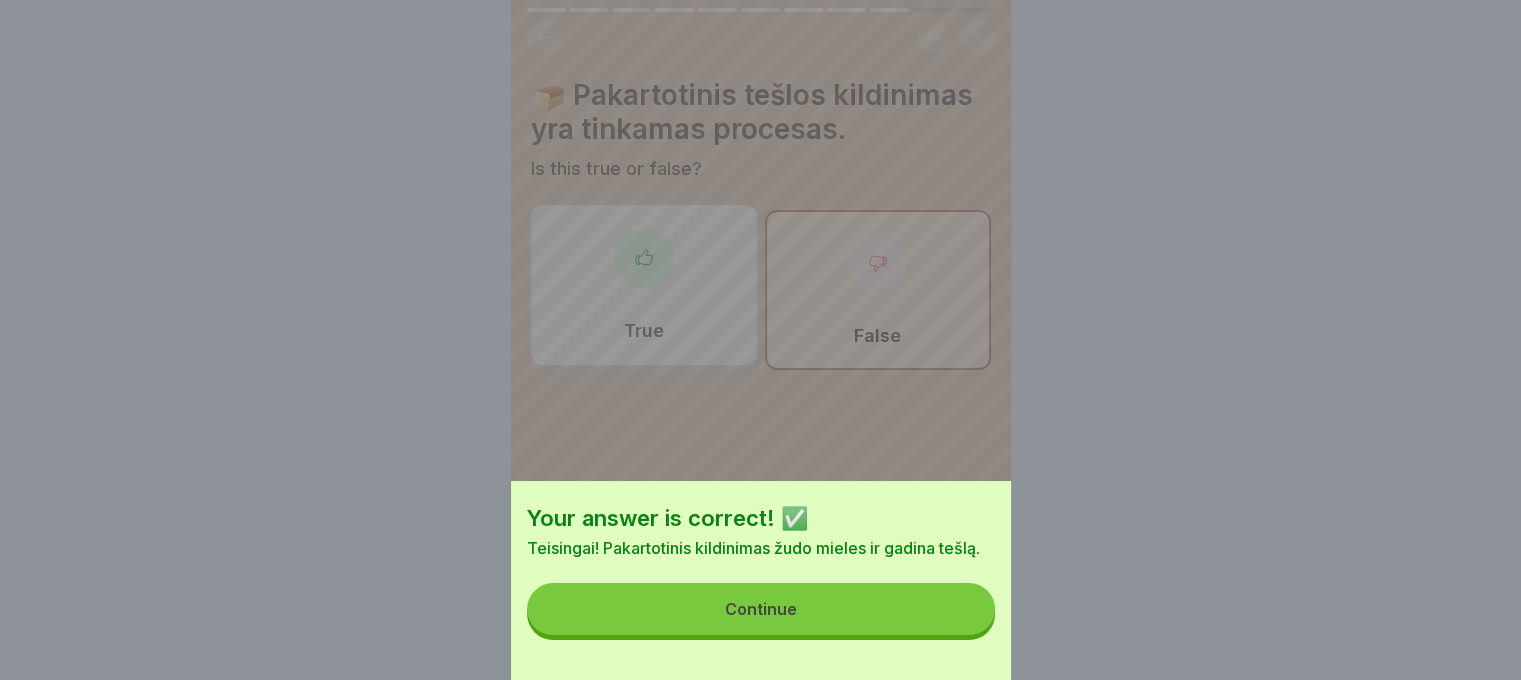click on "Continue" at bounding box center [761, 609] 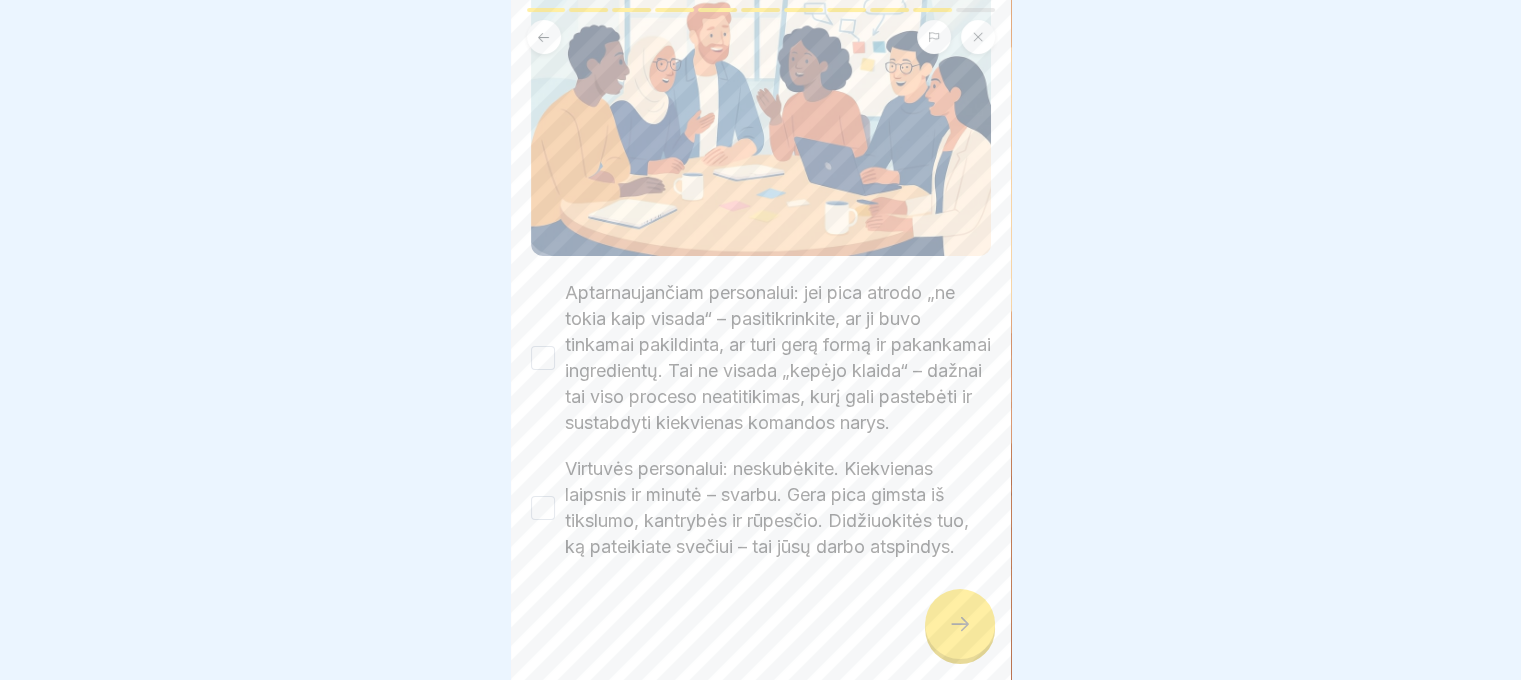 click on "Aptarnaujančiam personalui: jei pica atrodo „ne tokia kaip visada“ – pasitikrinkite, ar ji buvo tinkamai pakildinta, ar turi gerą formą ir pakankamai ingredientų. Tai ne visada „kepėjo klaida“ – dažnai tai viso proceso neatitikimas, kurį gali pastebėti ir sustabdyti kiekvienas komandos narys." at bounding box center (543, 358) 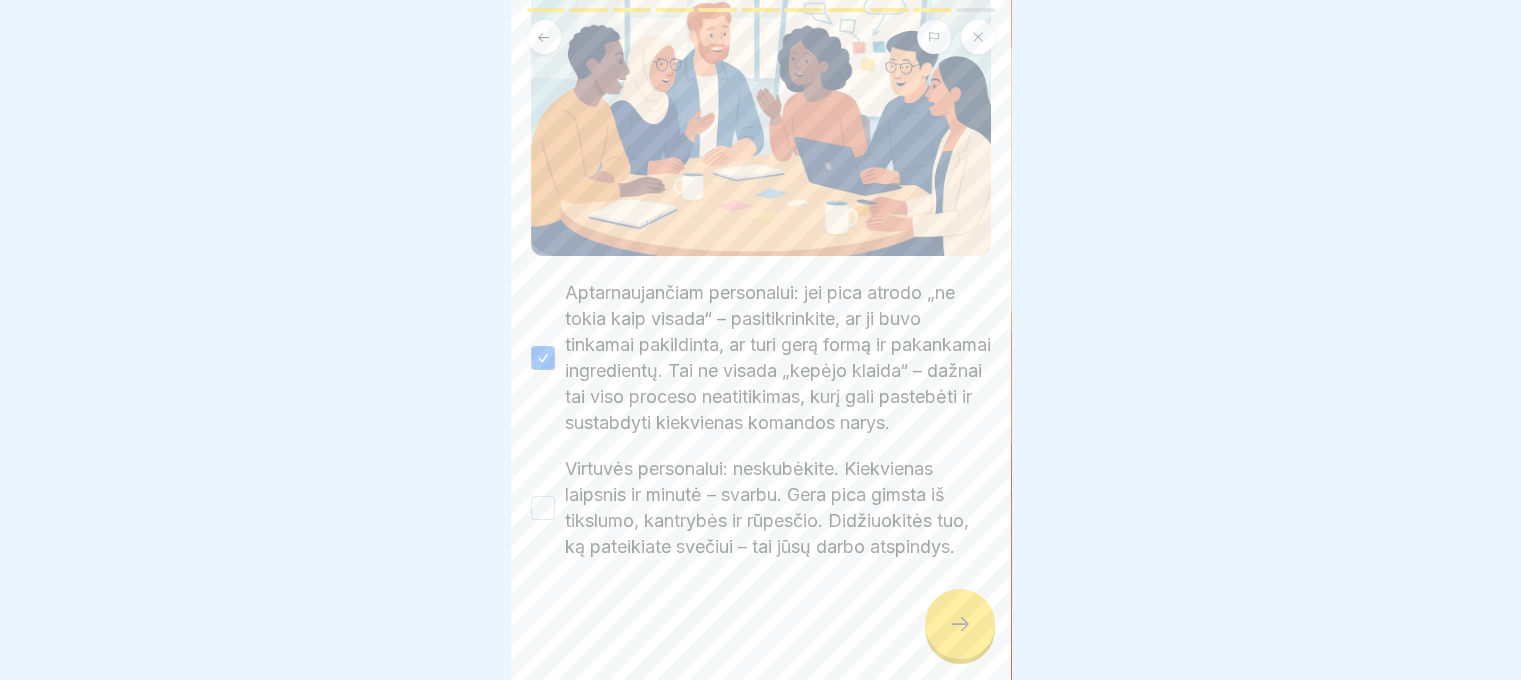 click on "Virtuvės personalui: neskubėkite. Kiekvienas laipsnis ir minutė – svarbu. Gera pica gimsta iš tikslumo, kantrybės ir rūpesčio. Didžiuokitės tuo, ką pateikiate svečiui – tai jūsų darbo atspindys." at bounding box center (543, 508) 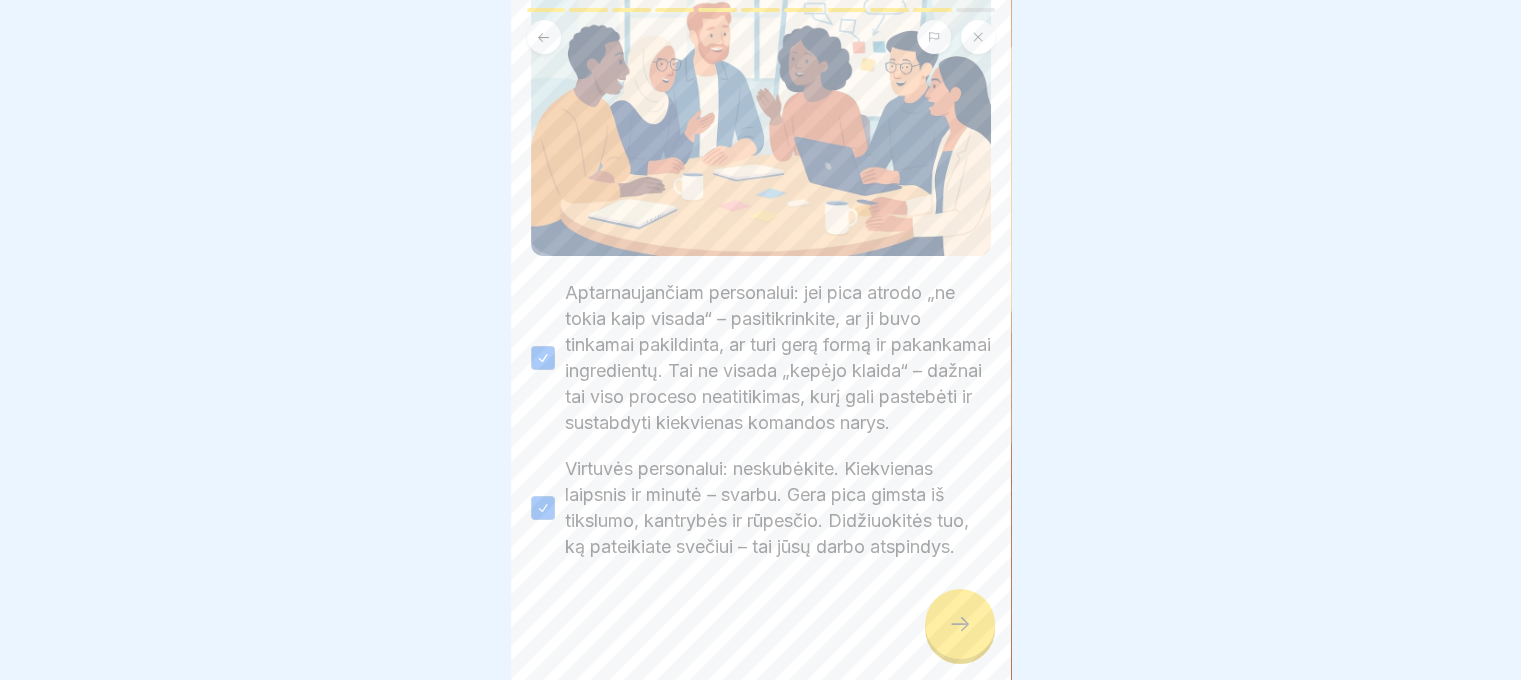 click at bounding box center [960, 624] 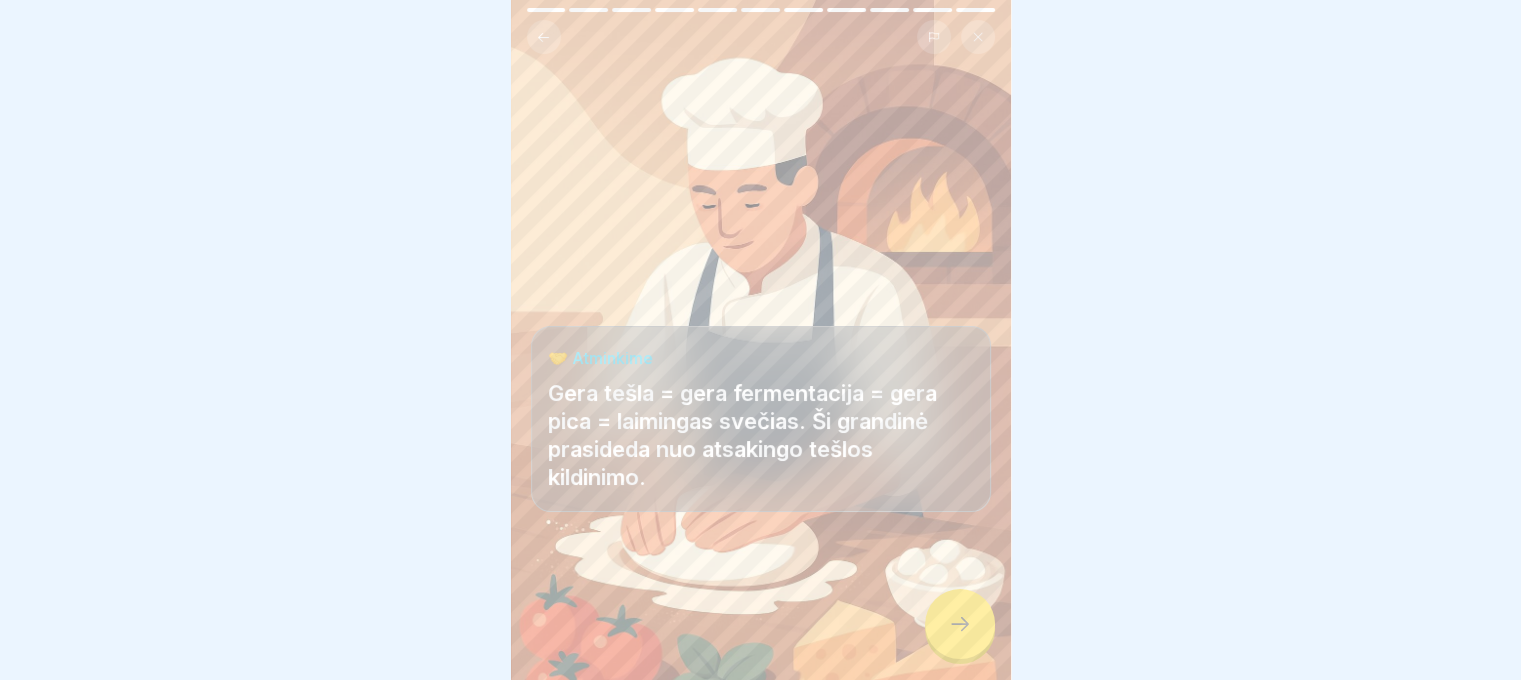 click at bounding box center [960, 624] 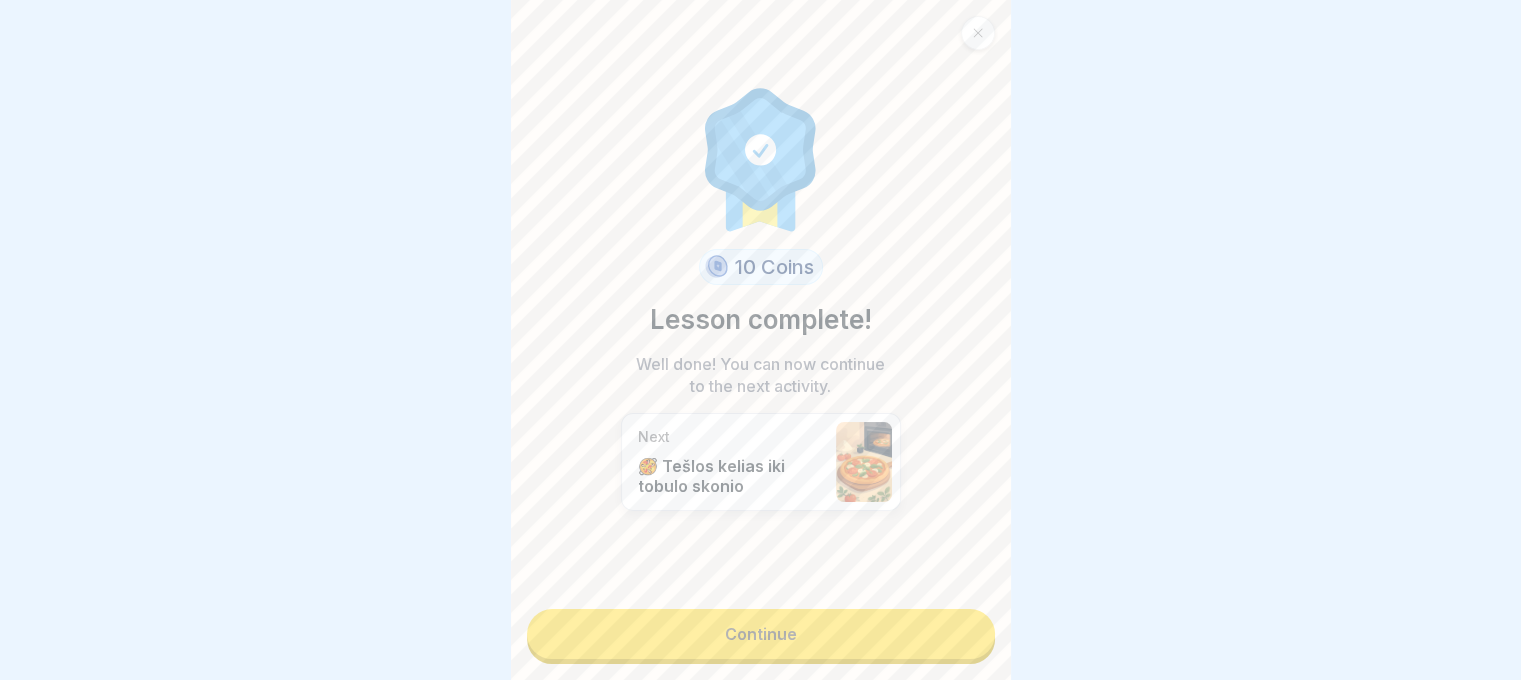 click on "Continue" at bounding box center (761, 634) 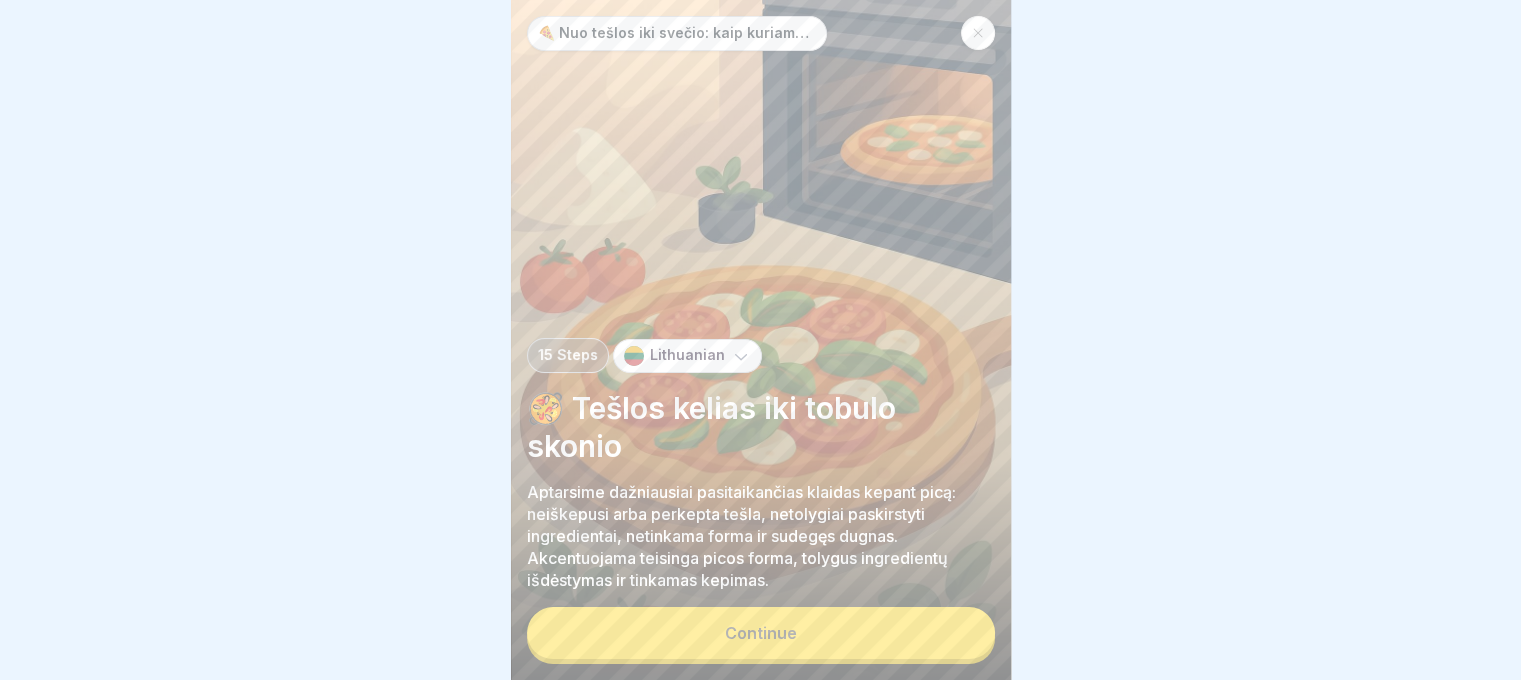 scroll, scrollTop: 15, scrollLeft: 0, axis: vertical 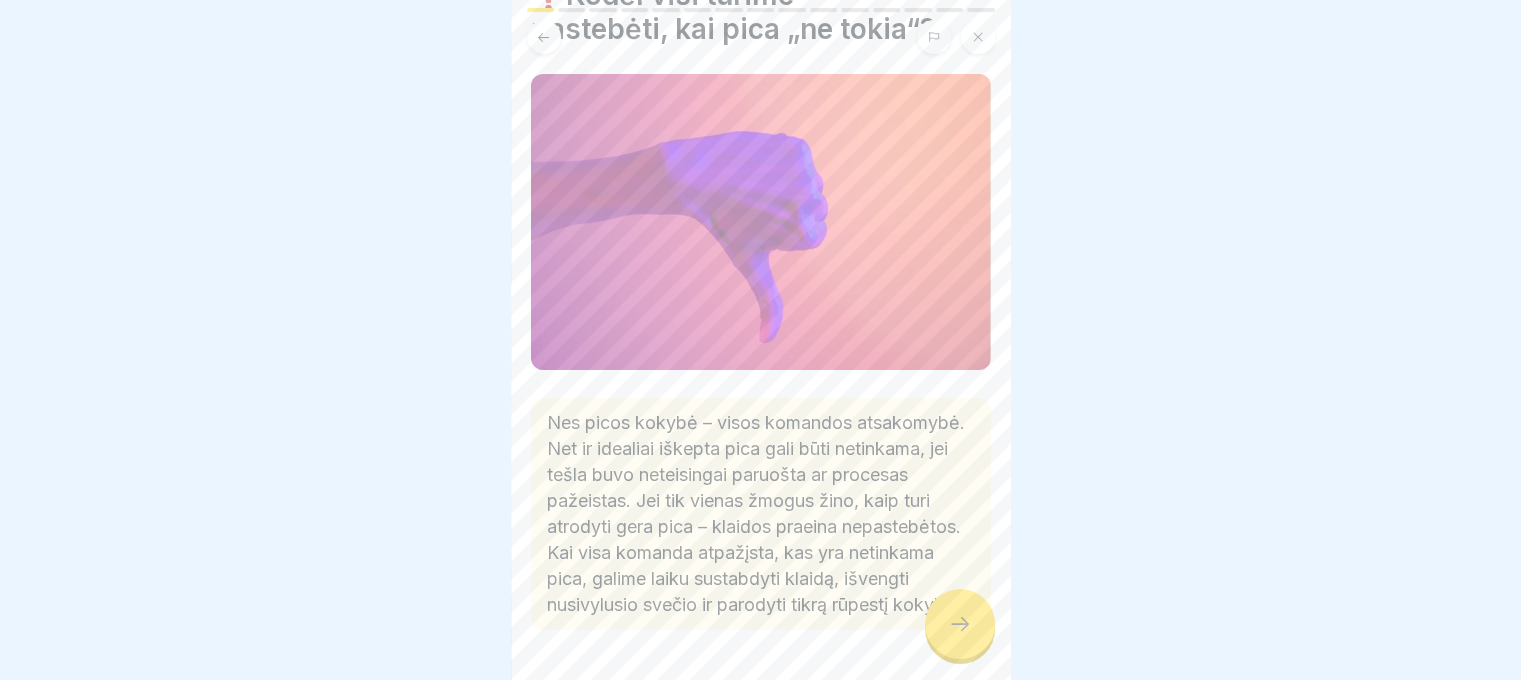 click at bounding box center [960, 624] 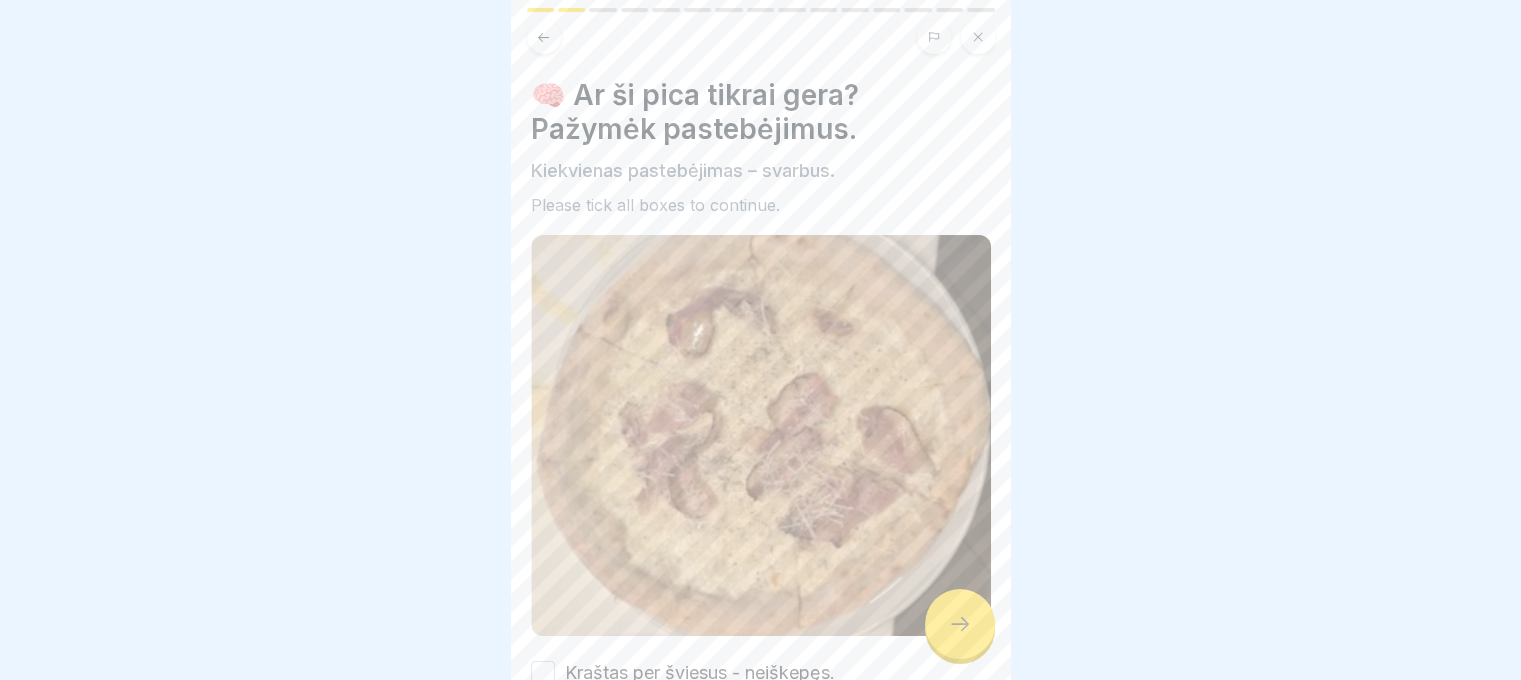 scroll, scrollTop: 184, scrollLeft: 0, axis: vertical 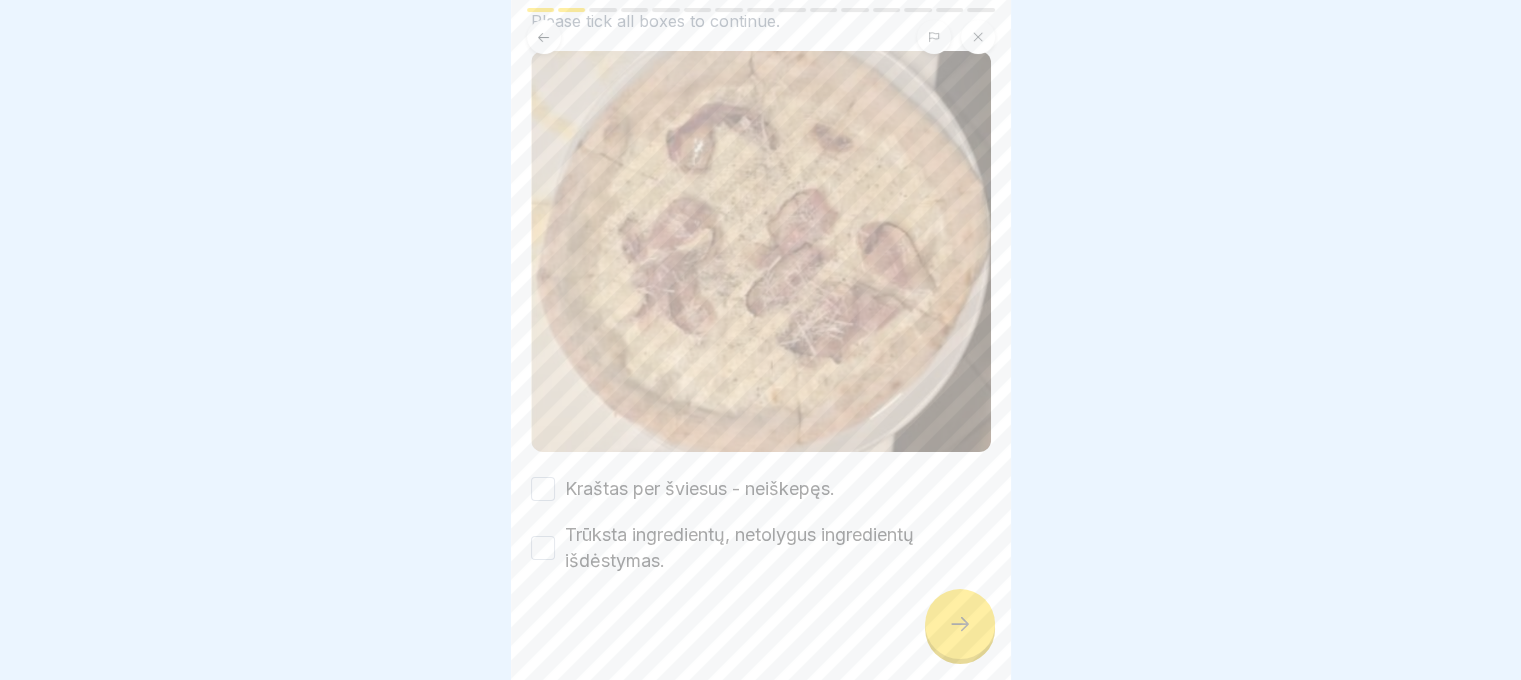 click on "Trūksta ingredientų, netolygus ingredientų išdėstymas." at bounding box center [543, 548] 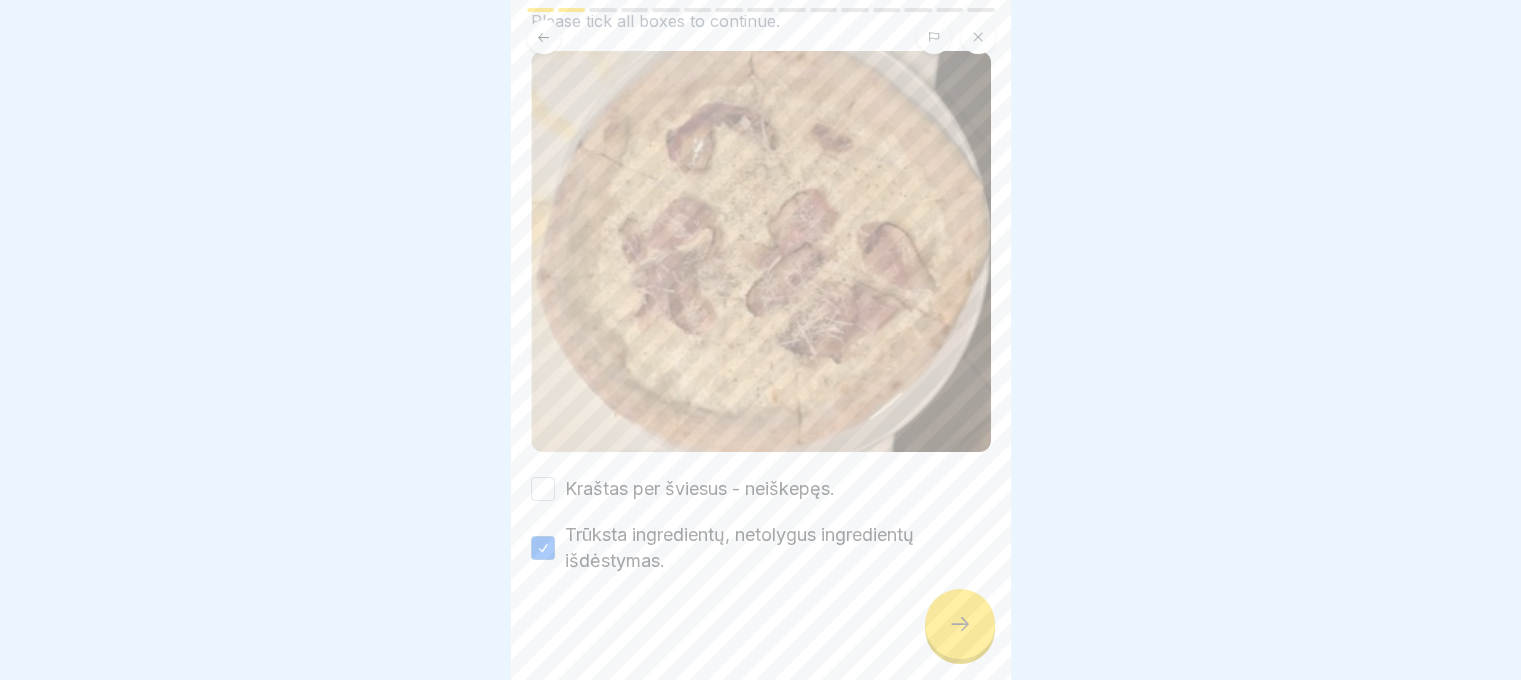 click on "🧠 Ar ši pica tikrai gera? Pažymėk pastebėjimus. Kiekvienas pastebėjimas – svarbus. Please tick all boxes to continue. Kraštas per šviesus - neiškepęs. Trūksta ingredientų, netolygus ingredientų išdėstymas." at bounding box center [761, 340] 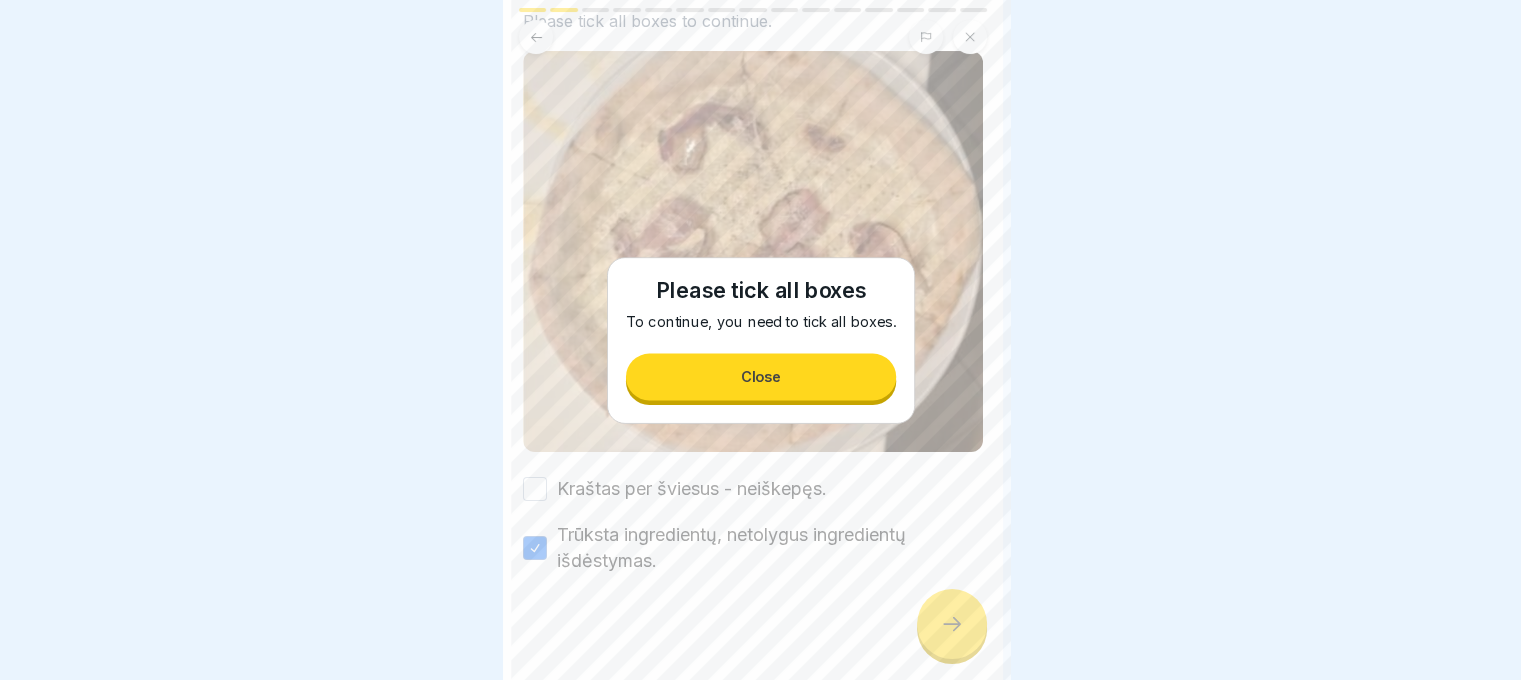 scroll, scrollTop: 0, scrollLeft: 0, axis: both 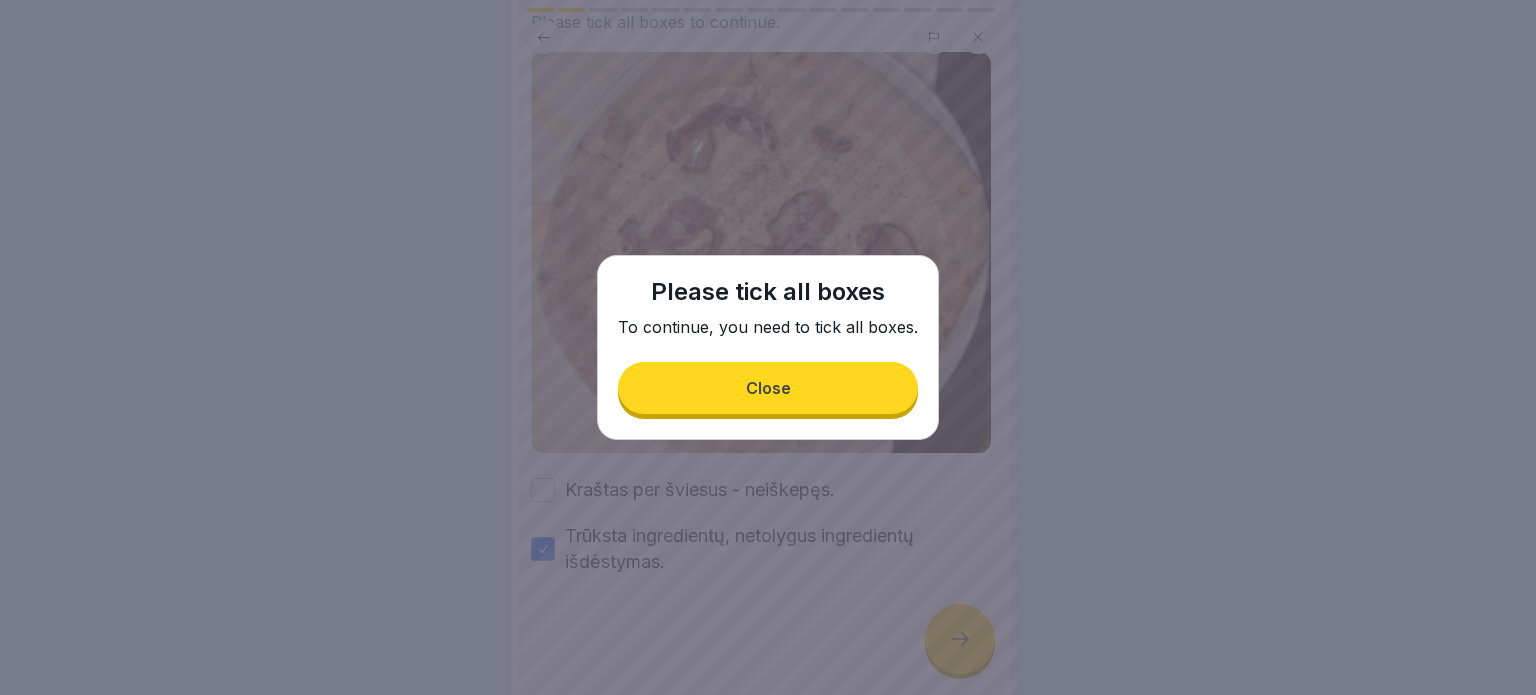 click on "Close" at bounding box center (768, 388) 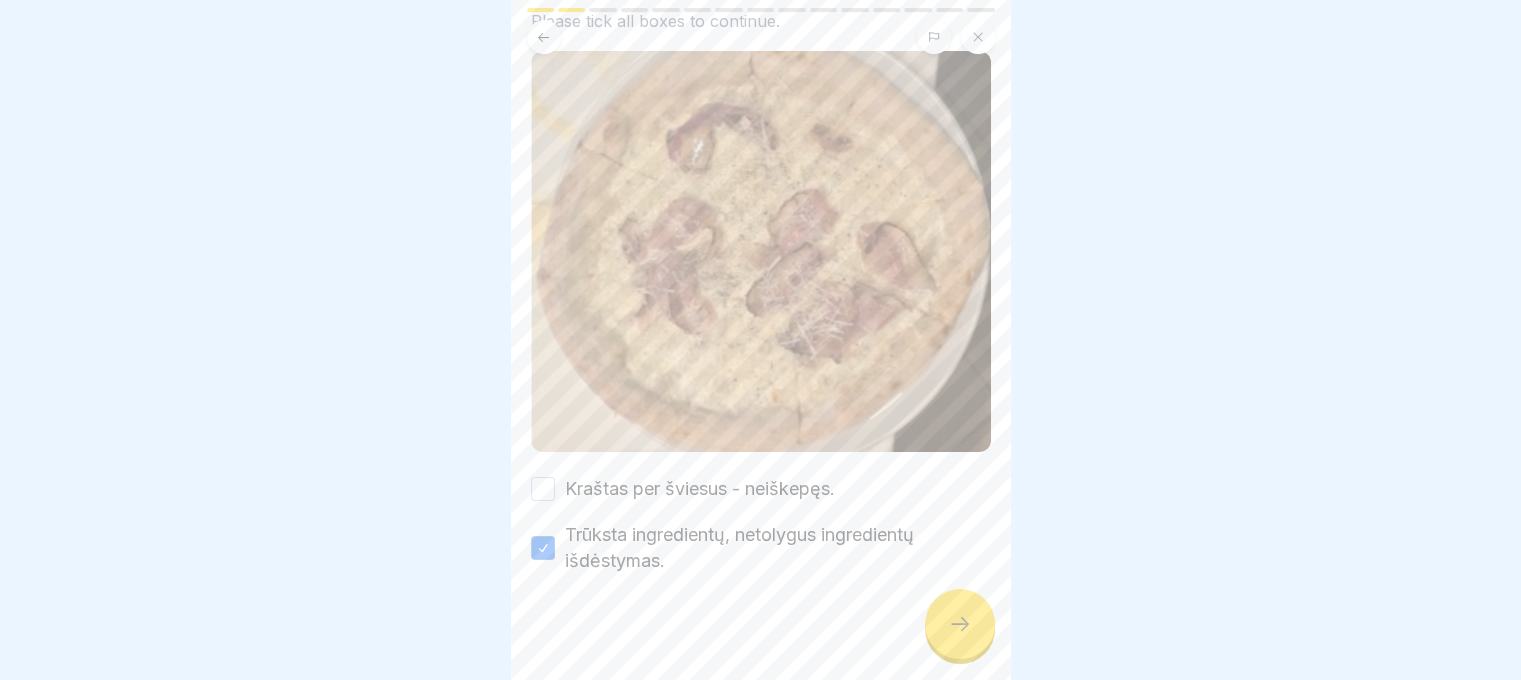 click on "Kraštas per šviesus - neiškepęs." at bounding box center (761, 489) 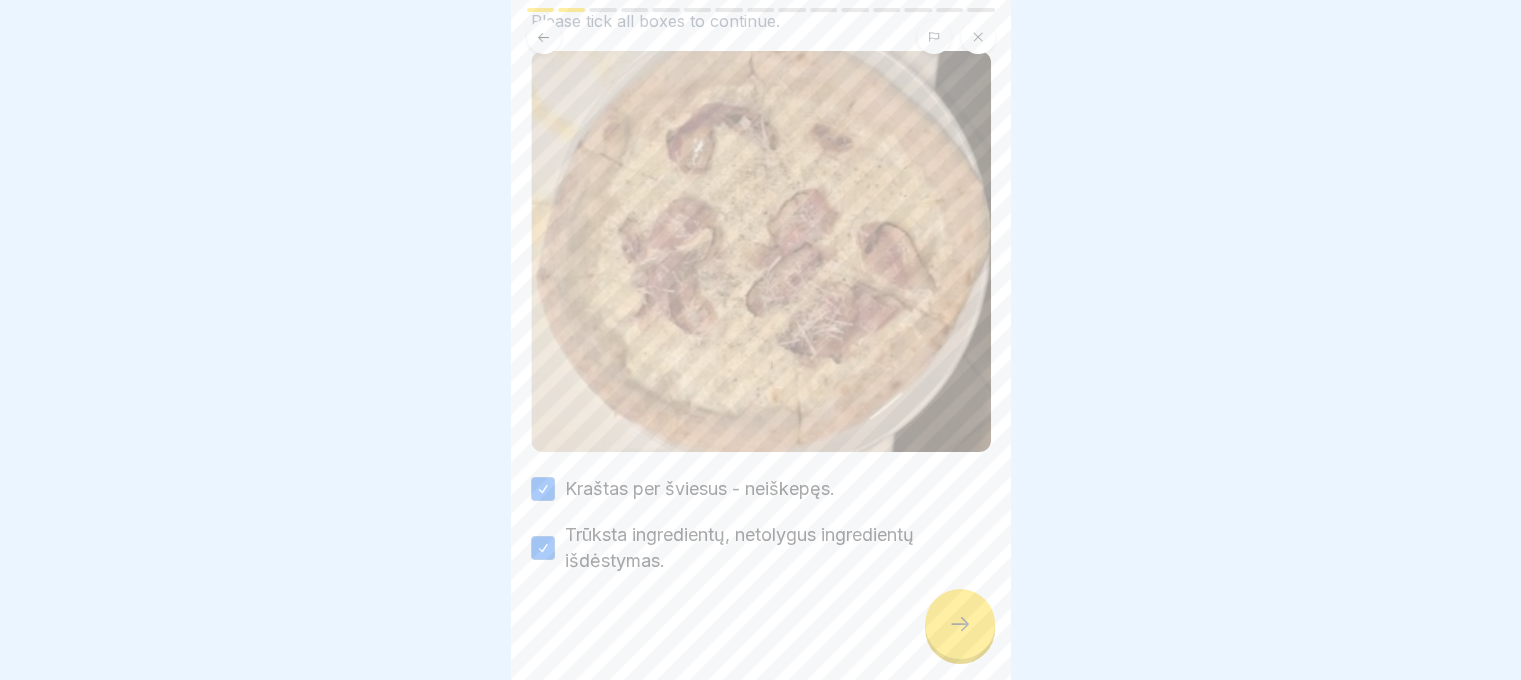 click at bounding box center (960, 624) 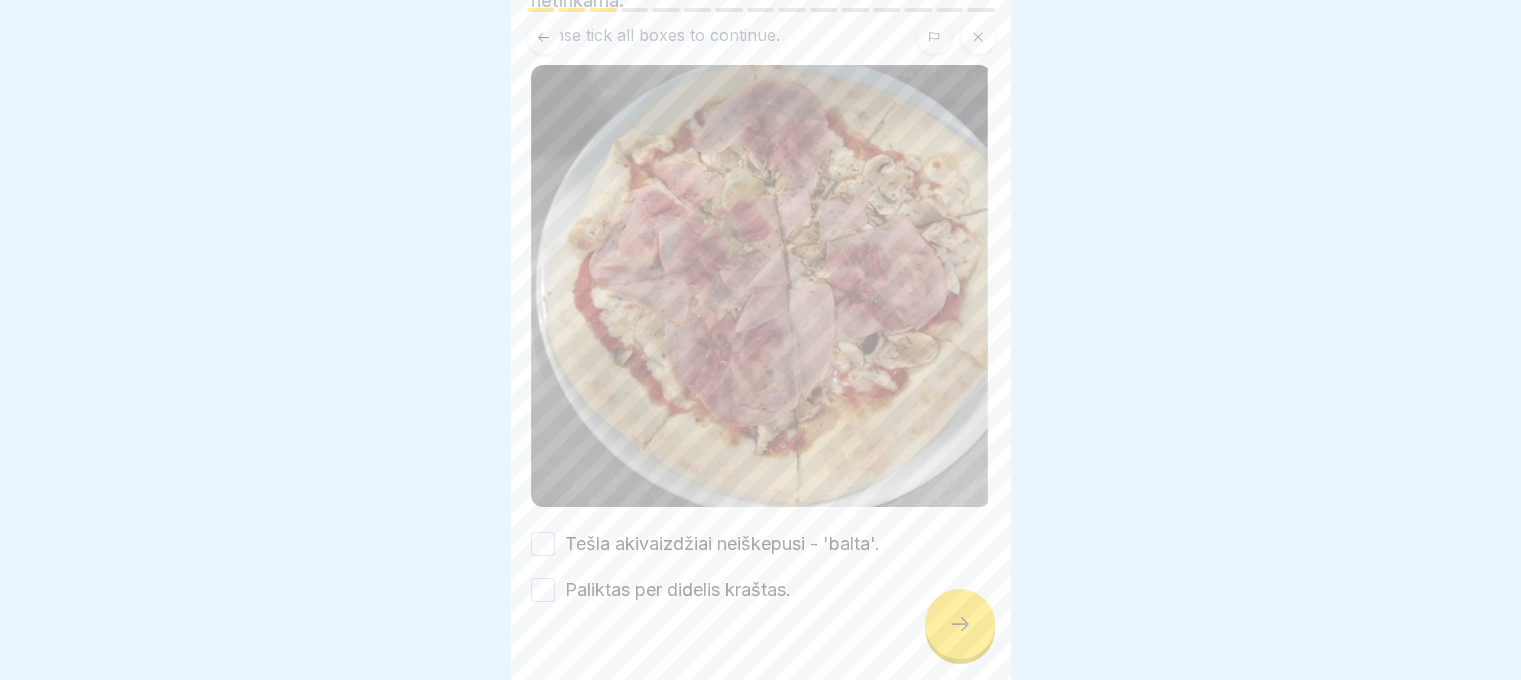 scroll, scrollTop: 224, scrollLeft: 0, axis: vertical 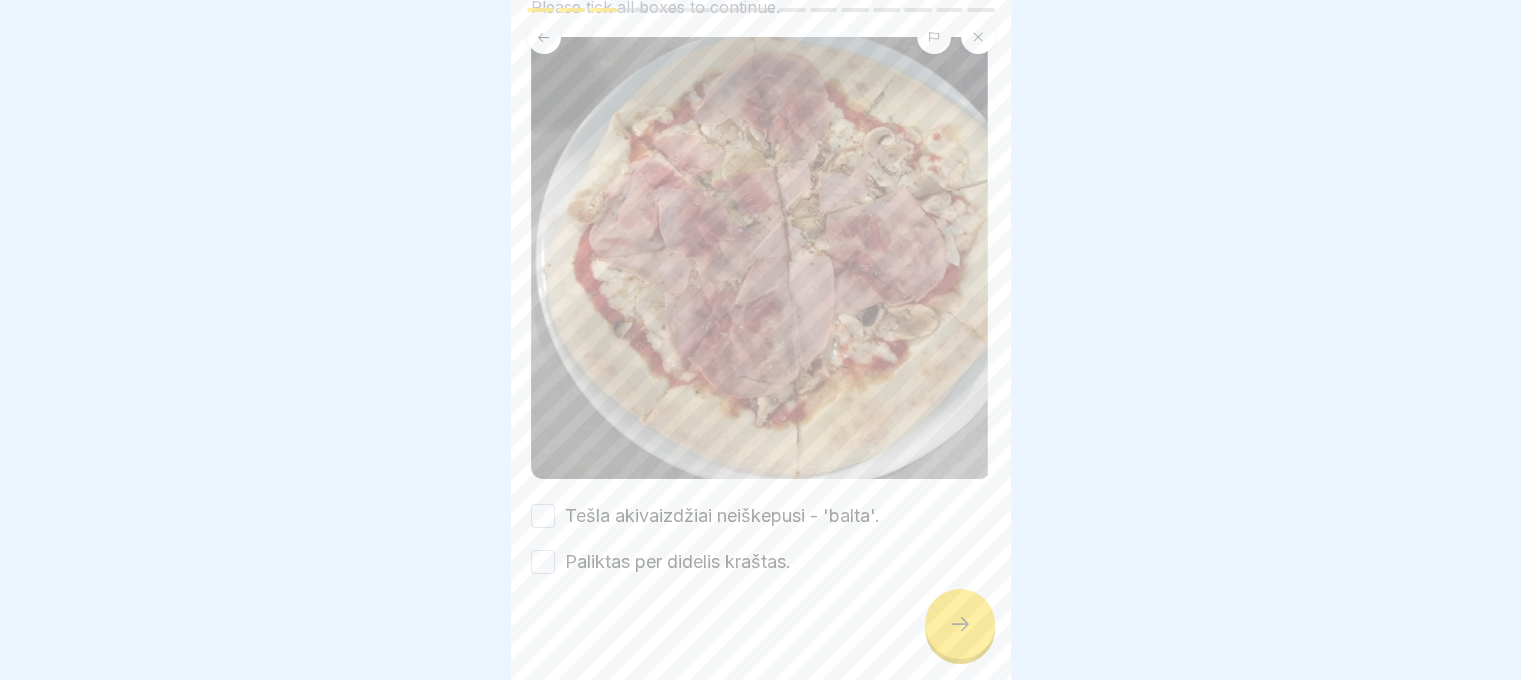 click on "Tešla akivaizdžiai neiškepusi - 'balta'." at bounding box center (722, 516) 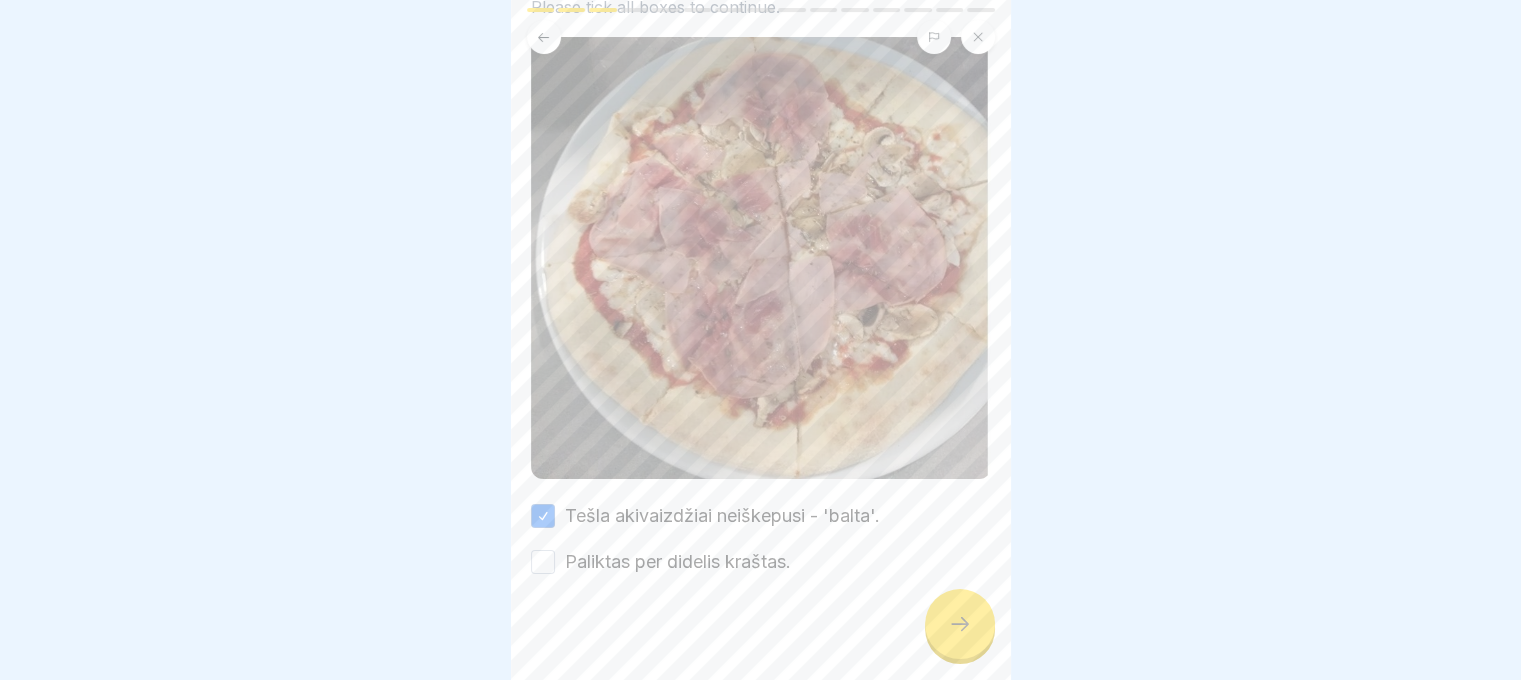 click on "Paliktas per didelis kraštas." at bounding box center [678, 562] 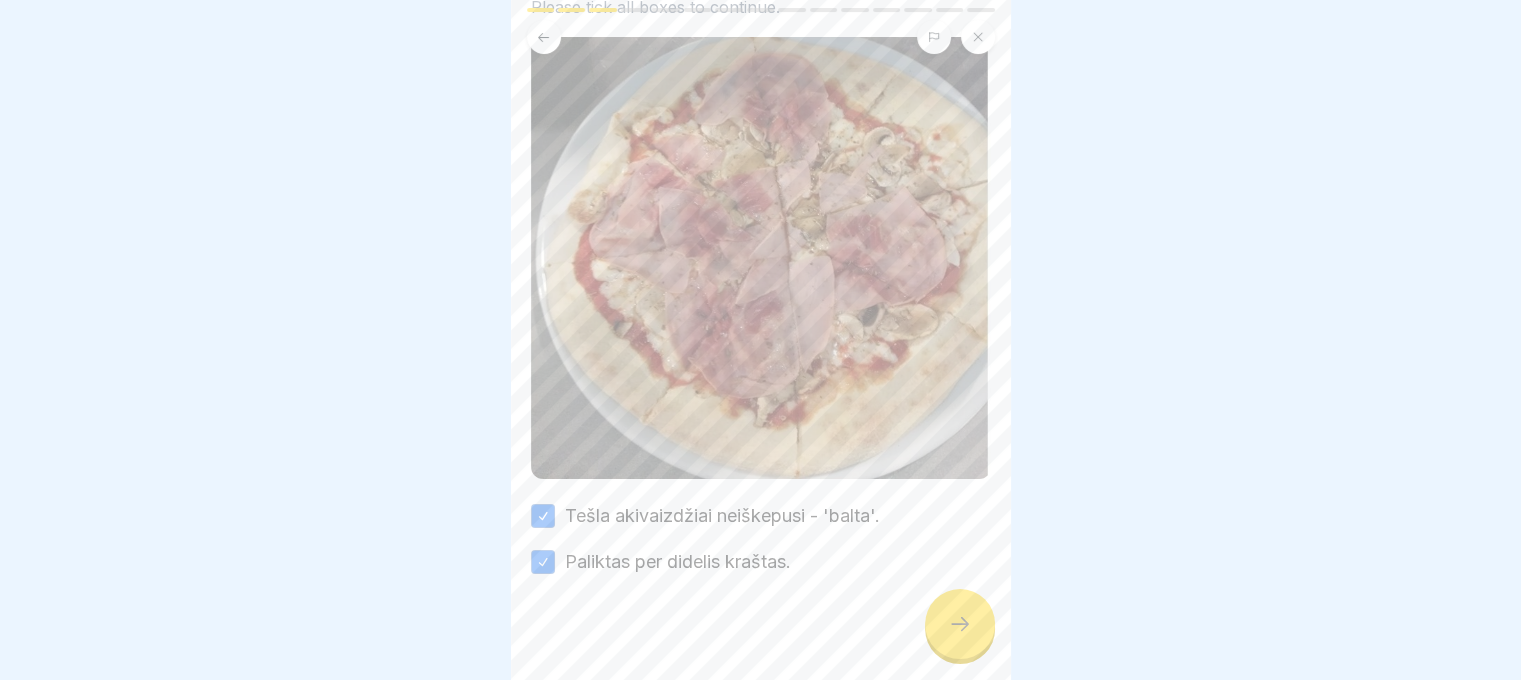 click at bounding box center (960, 624) 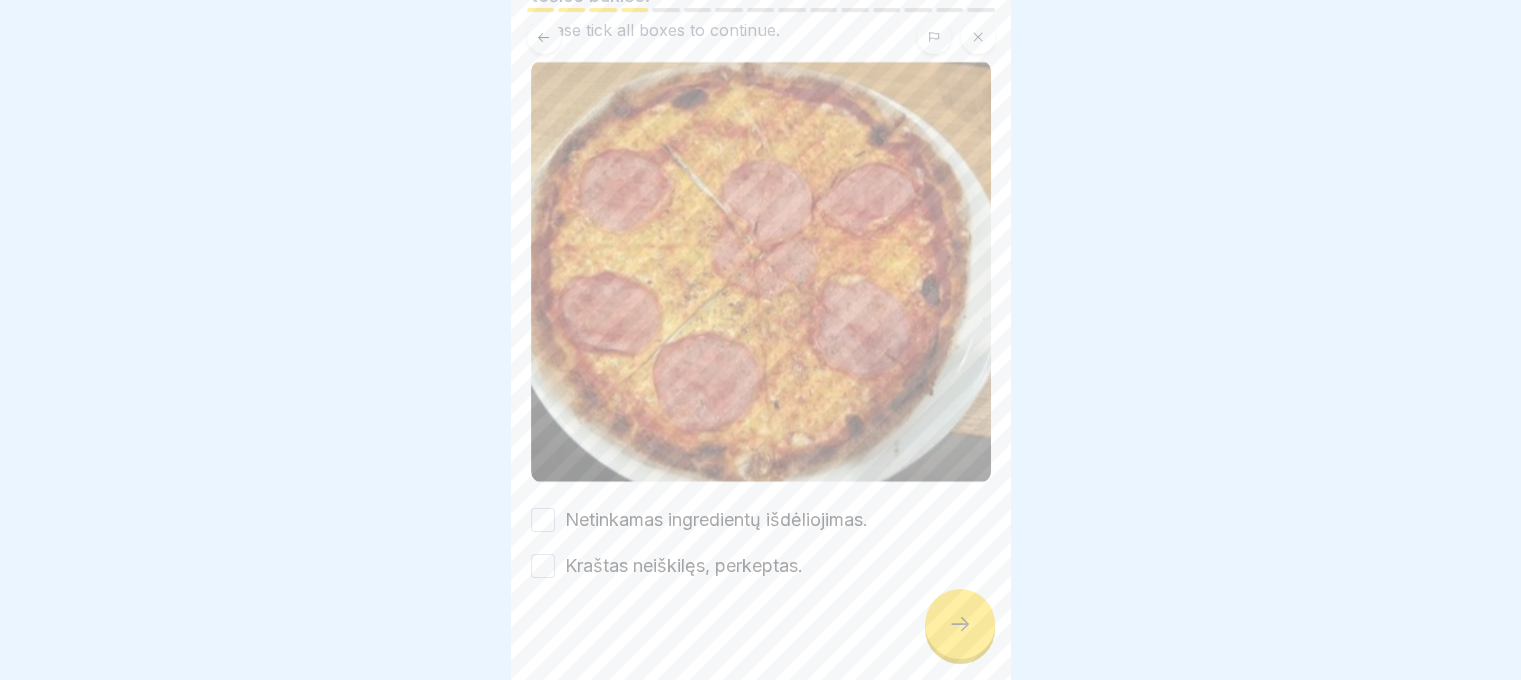 scroll, scrollTop: 205, scrollLeft: 0, axis: vertical 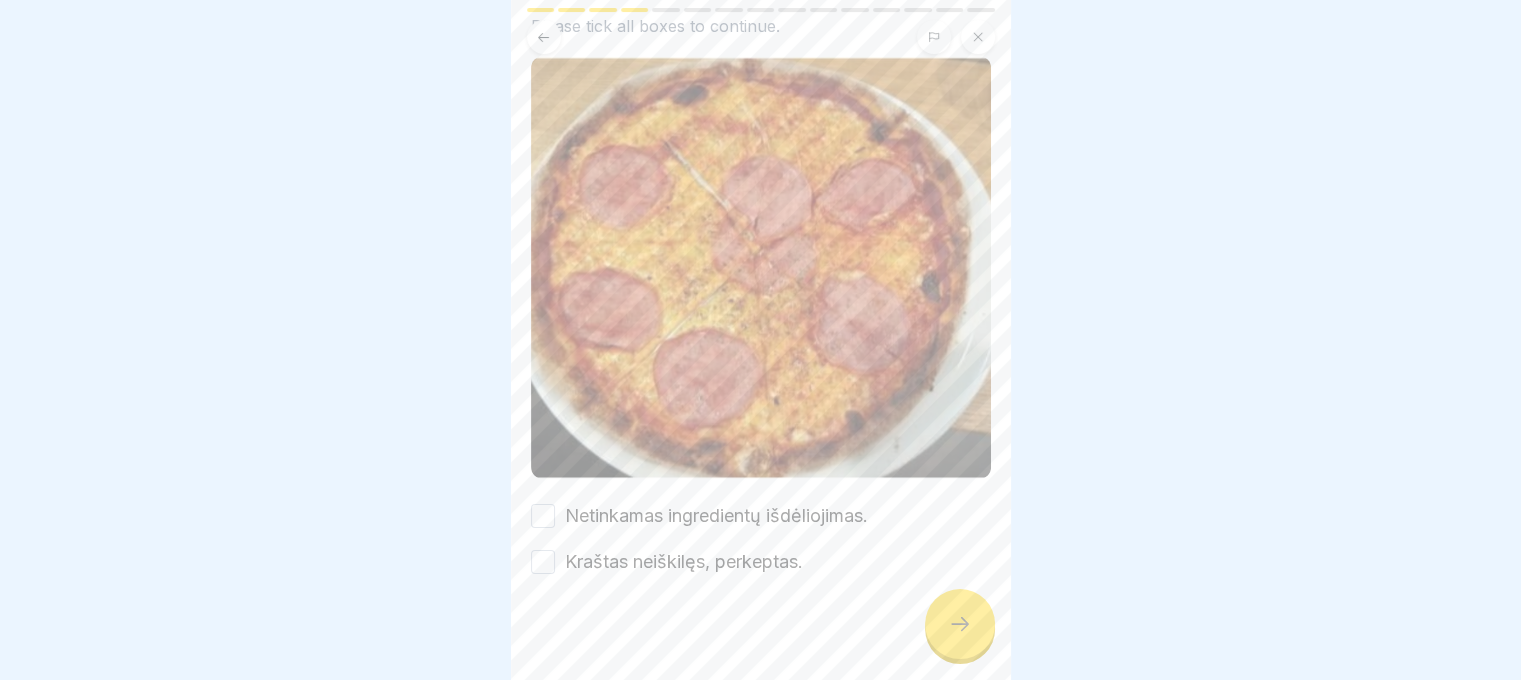 click on "Netinkamas ingredientų išdėliojimas." at bounding box center [543, 516] 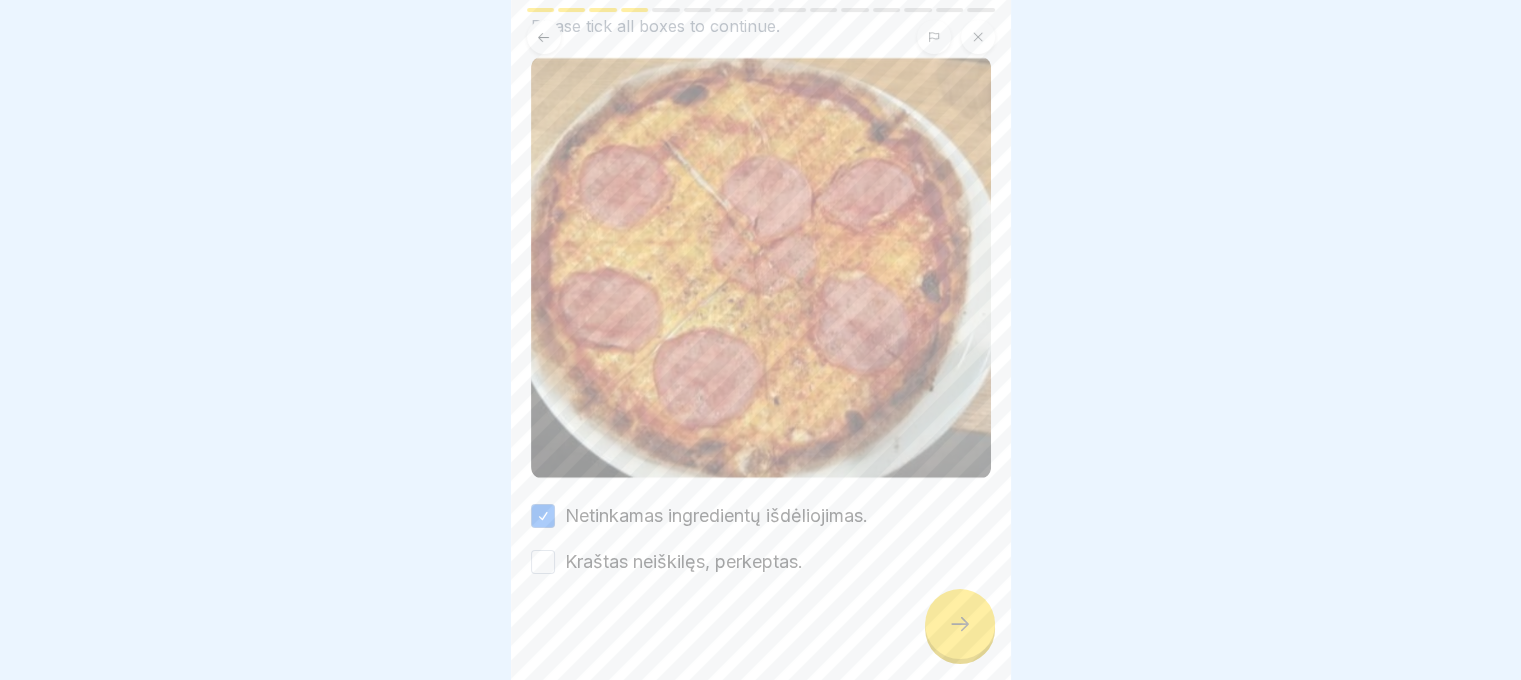 click on "Kraštas neiškilęs, perkeptas." at bounding box center [761, 562] 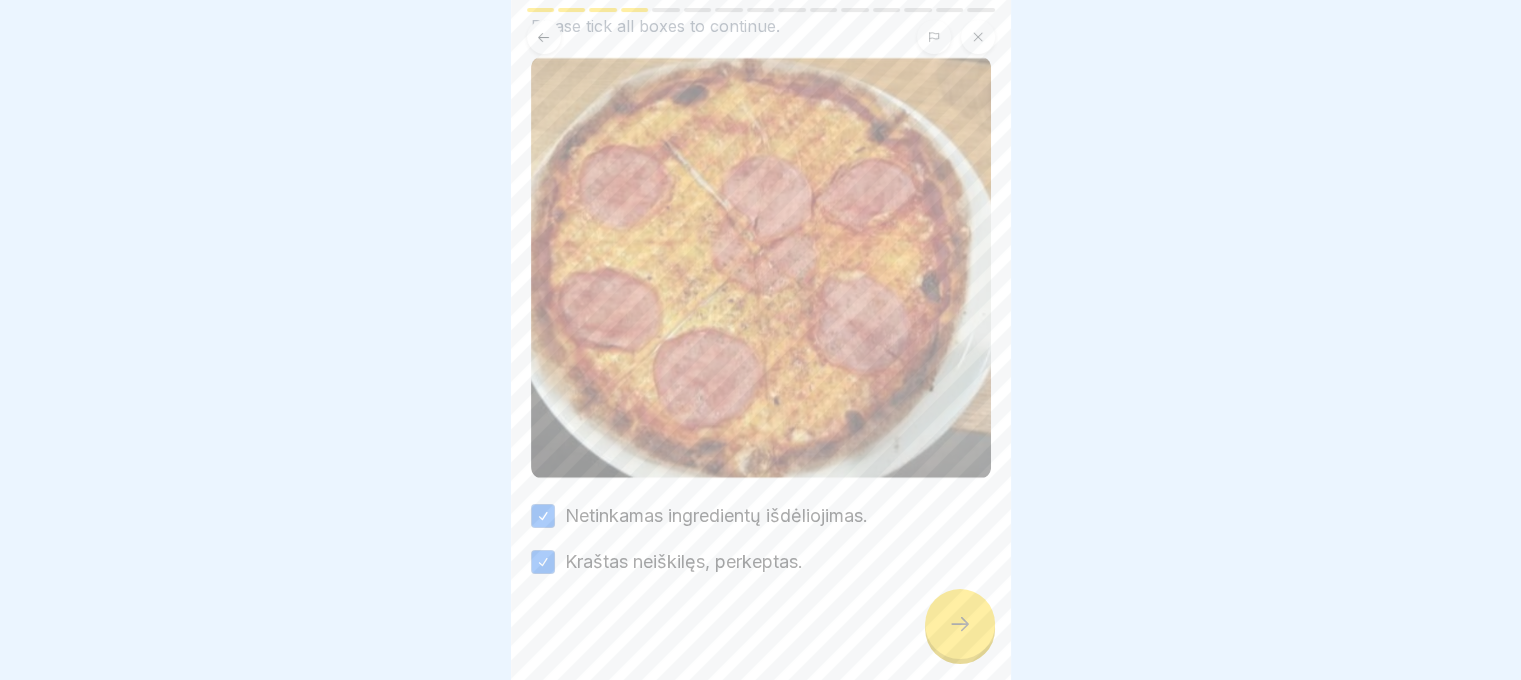 click 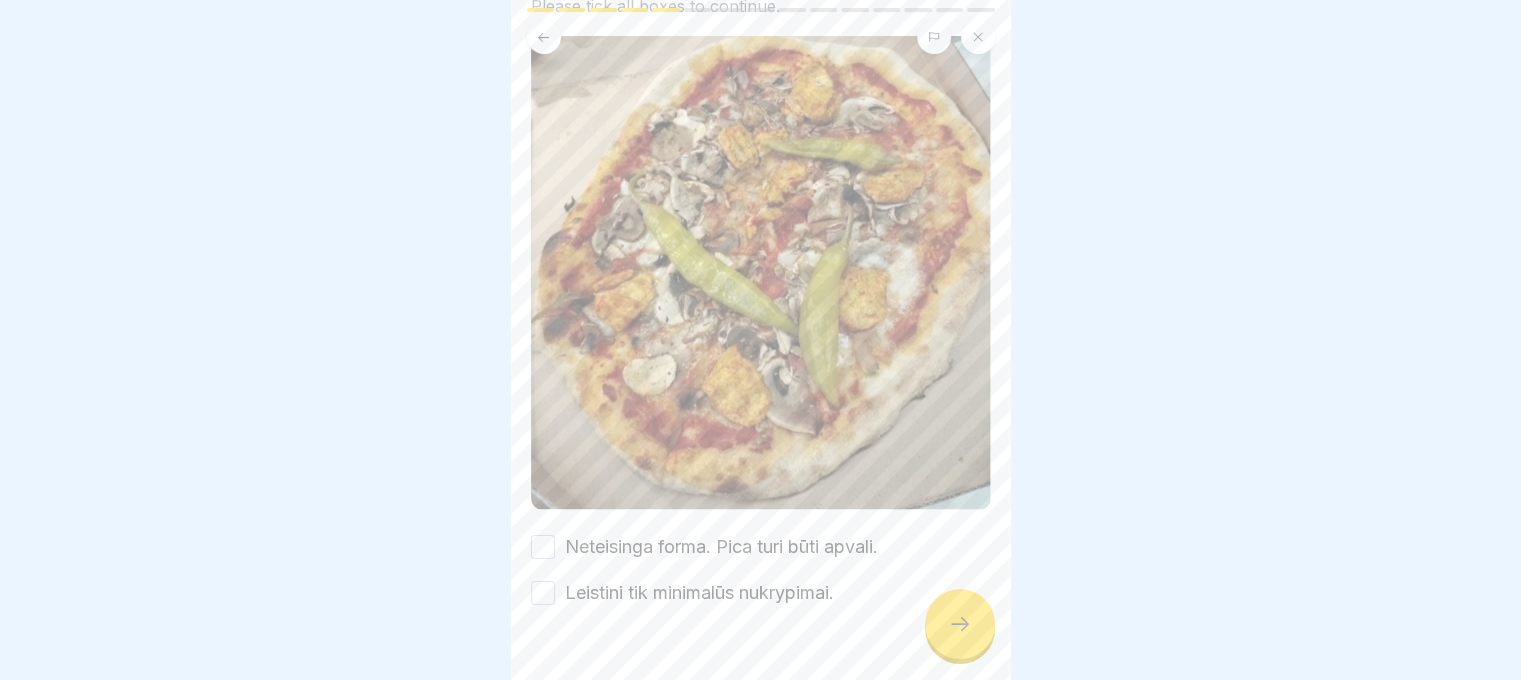 scroll, scrollTop: 255, scrollLeft: 0, axis: vertical 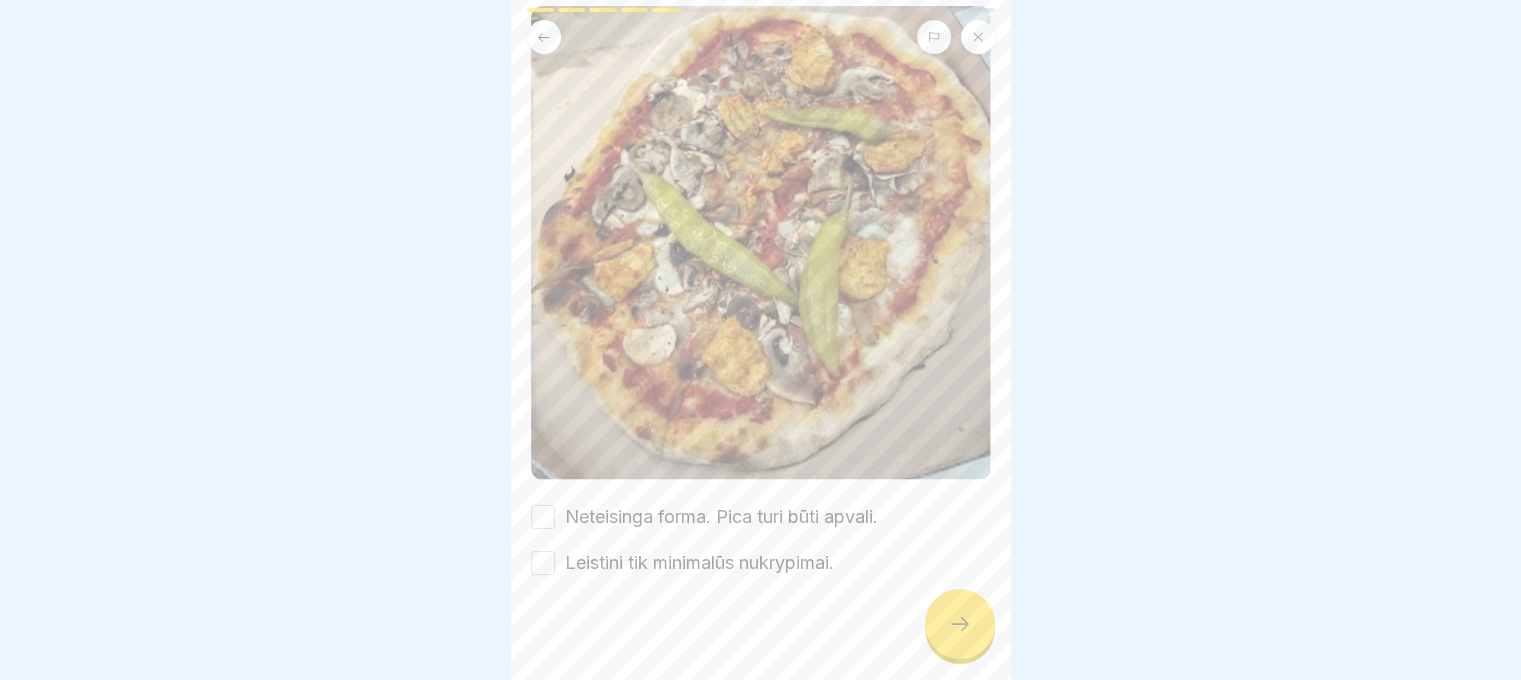 click on "Neteisinga forma. Pica turi būti apvali." at bounding box center [543, 517] 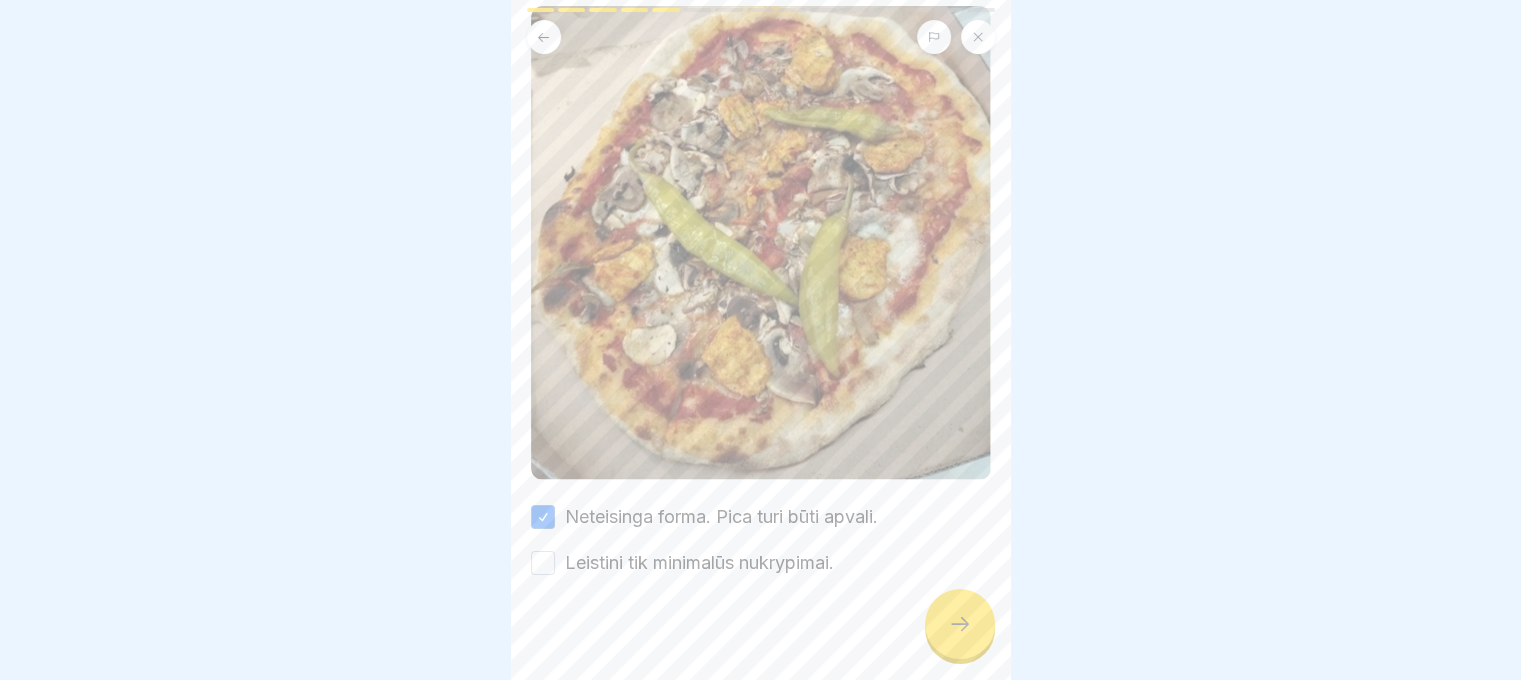 click on "Leistini tik minimalūs nukrypimai." at bounding box center [543, 563] 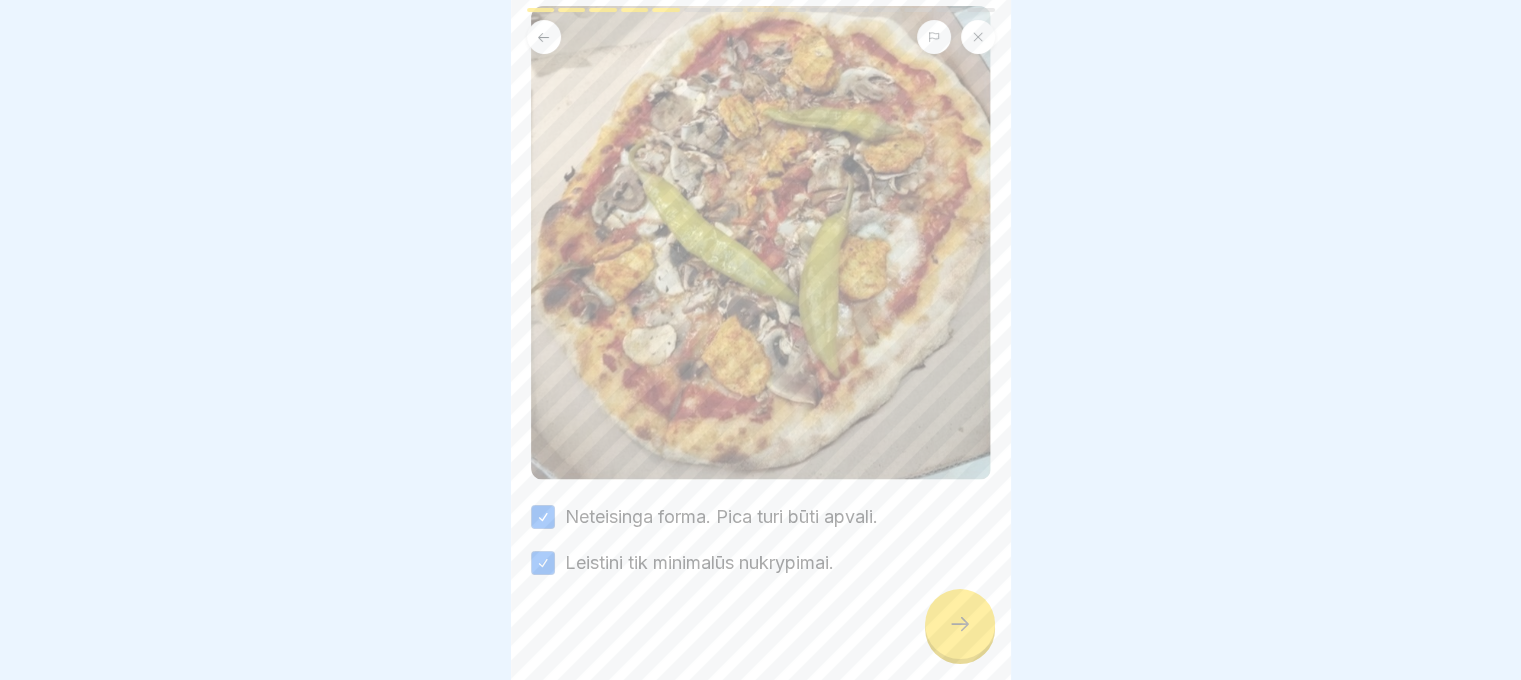 click on "📏 Ar ši pica atitinka formos standartą? Netaisyklinga forma daro prastą įspūdį svečiui. Įvertink: ar ši forma dar priimtina, ar jau netinkama? Please tick all boxes to continue. Neteisinga forma. Pica turi būti apvali. Leistini tik minimalūs nukrypimai." at bounding box center (761, 340) 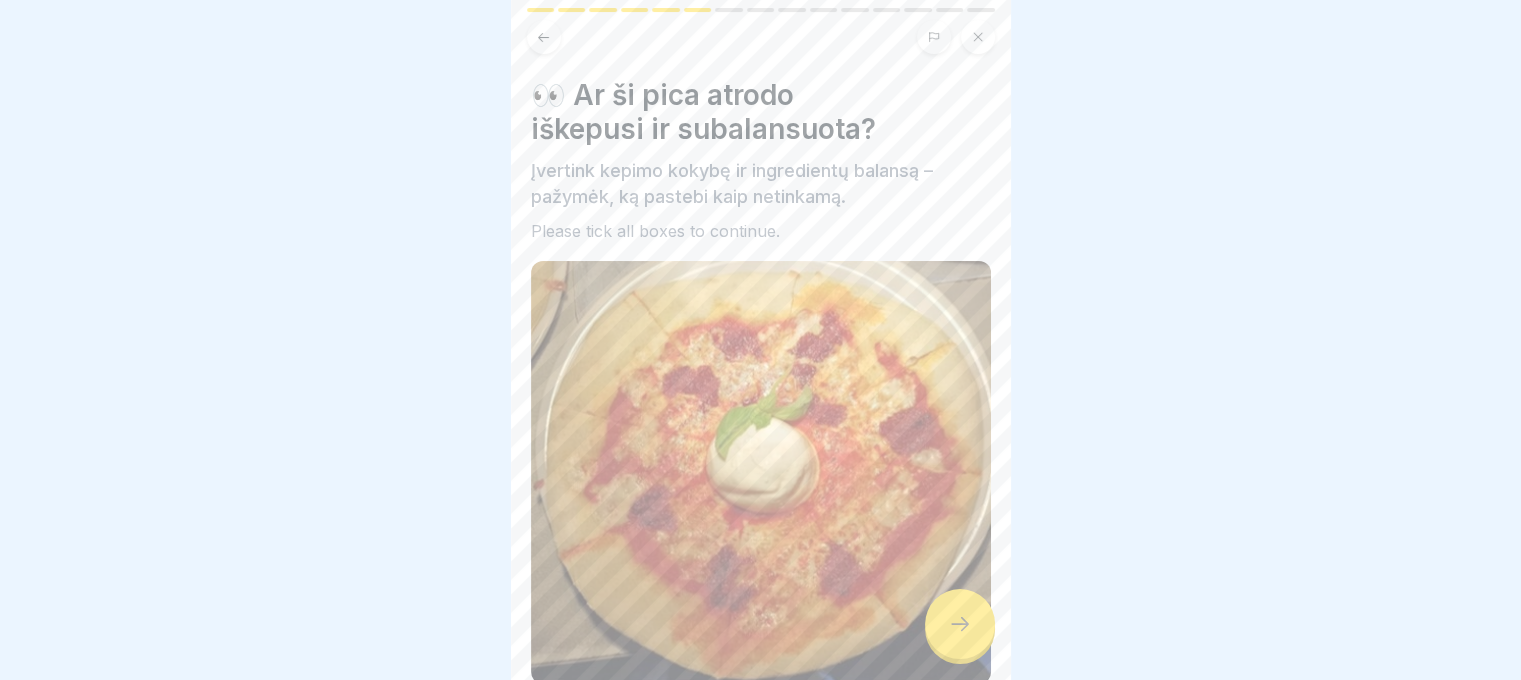 scroll, scrollTop: 205, scrollLeft: 0, axis: vertical 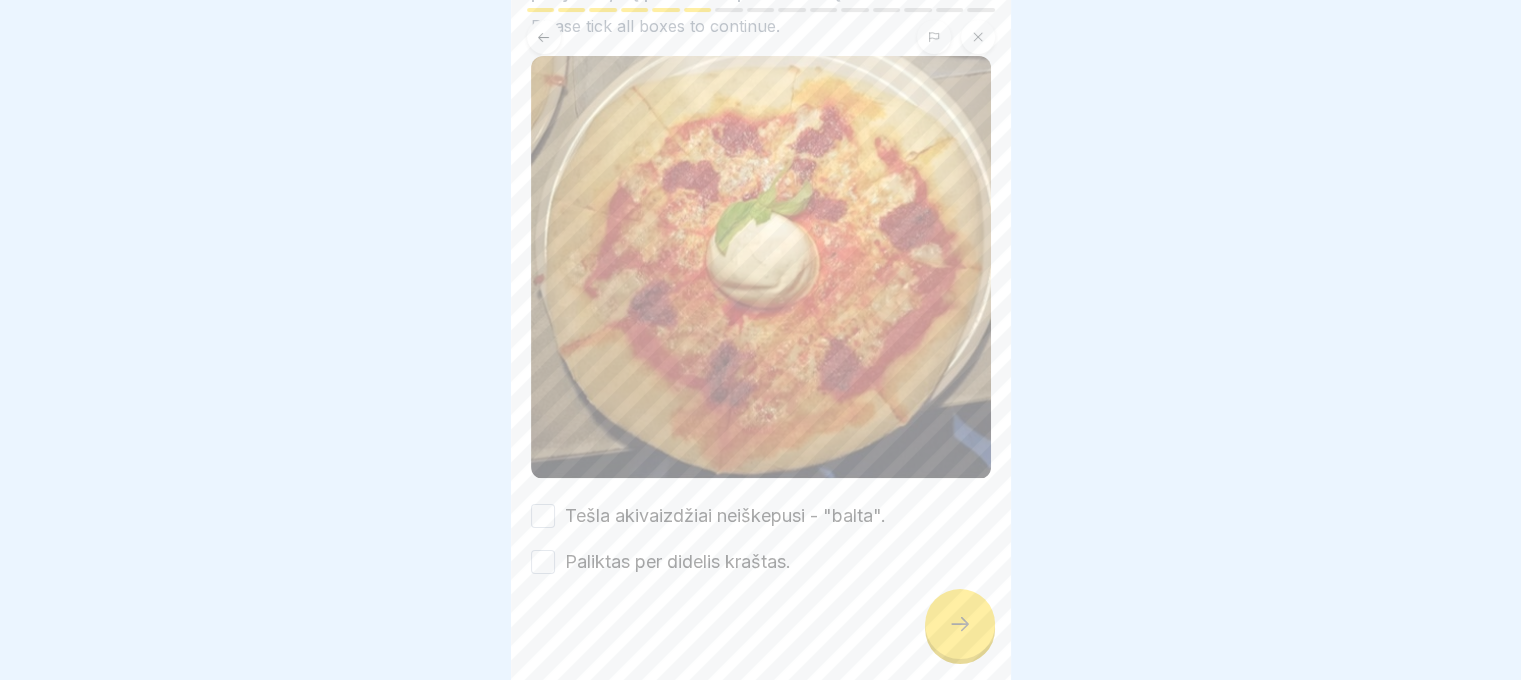 click on "Tešla akivaizdžiai neiškepusi - "balta"." at bounding box center [761, 516] 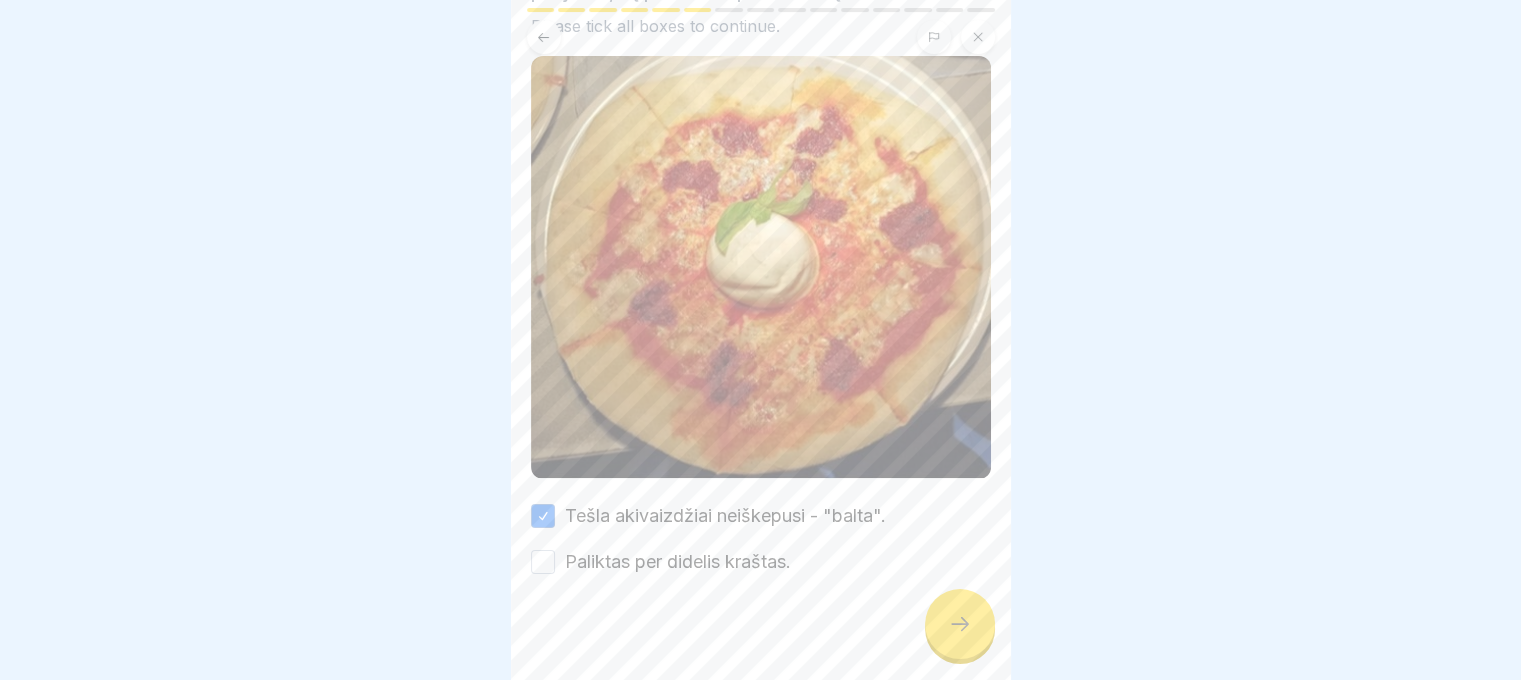 click on "Paliktas per didelis kraštas." at bounding box center [543, 562] 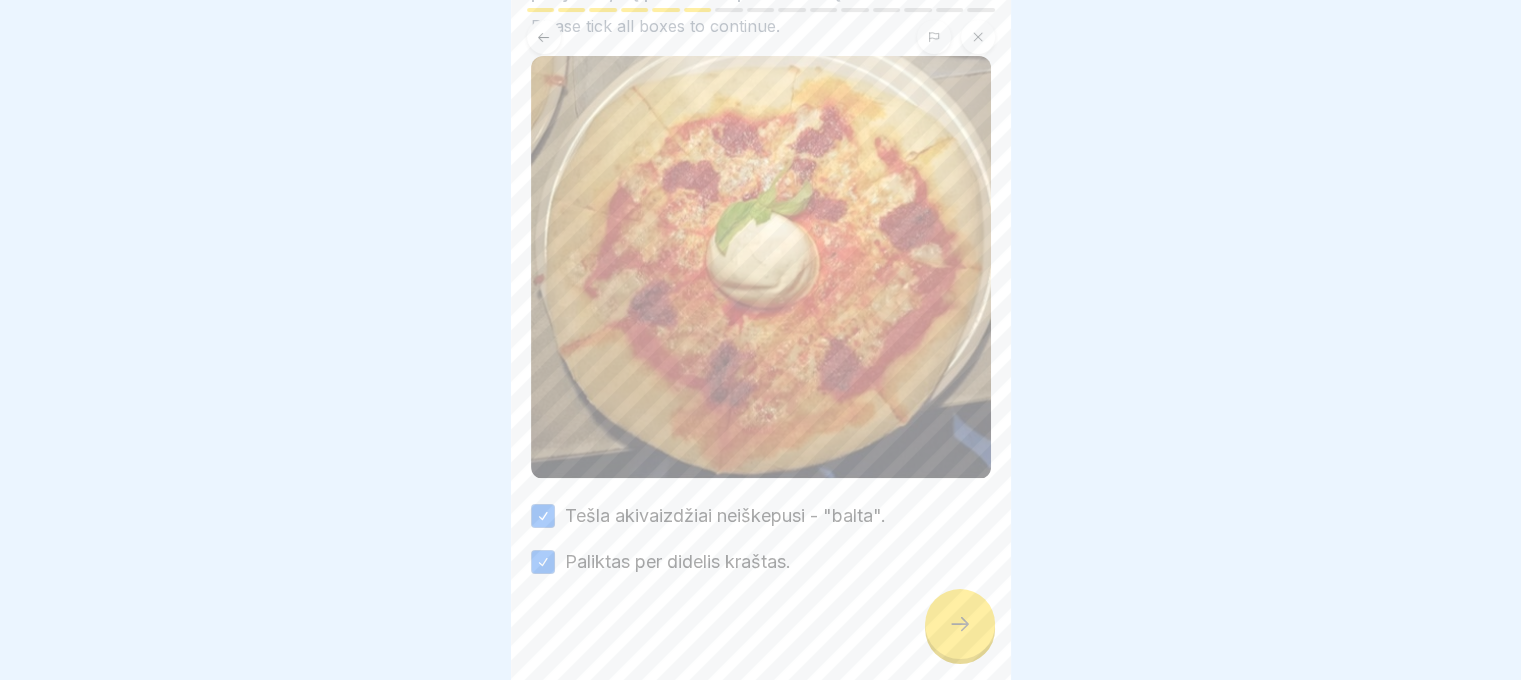 click at bounding box center [960, 624] 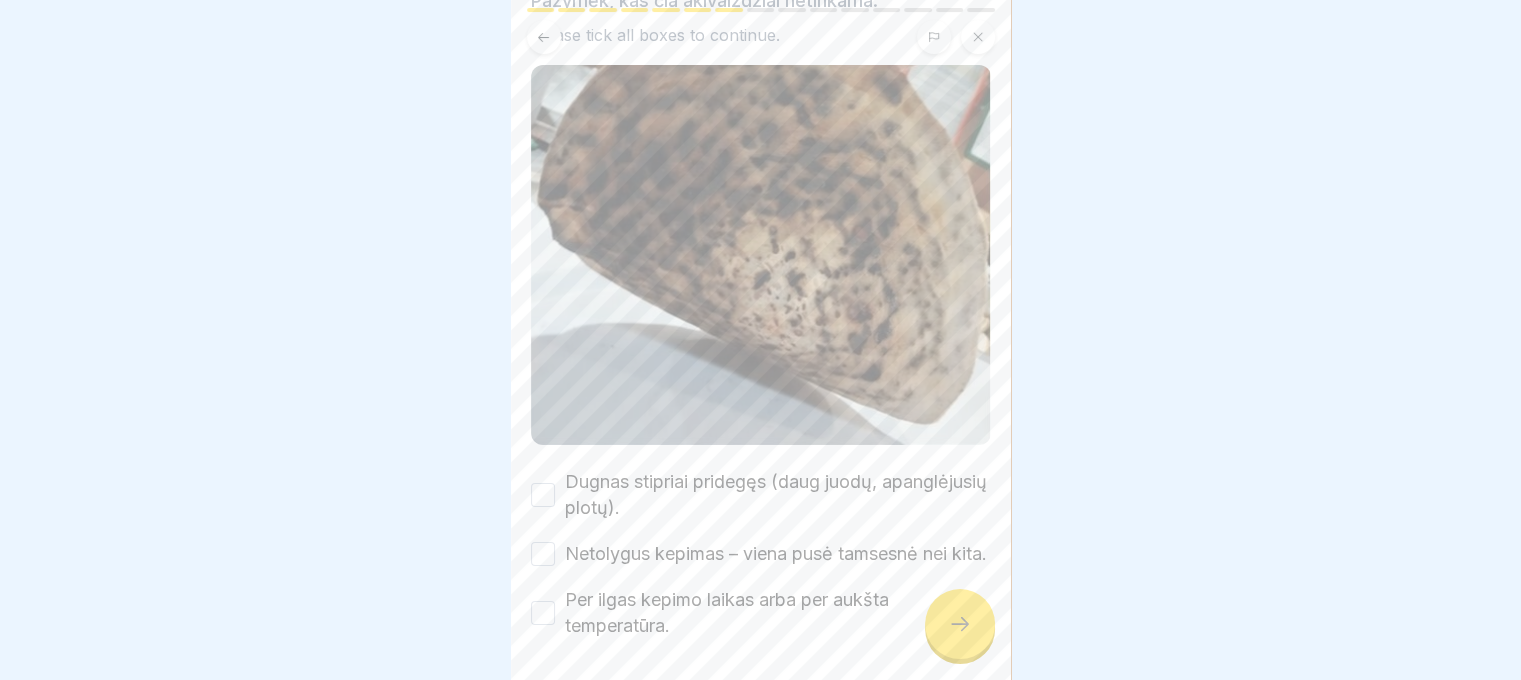 scroll, scrollTop: 200, scrollLeft: 0, axis: vertical 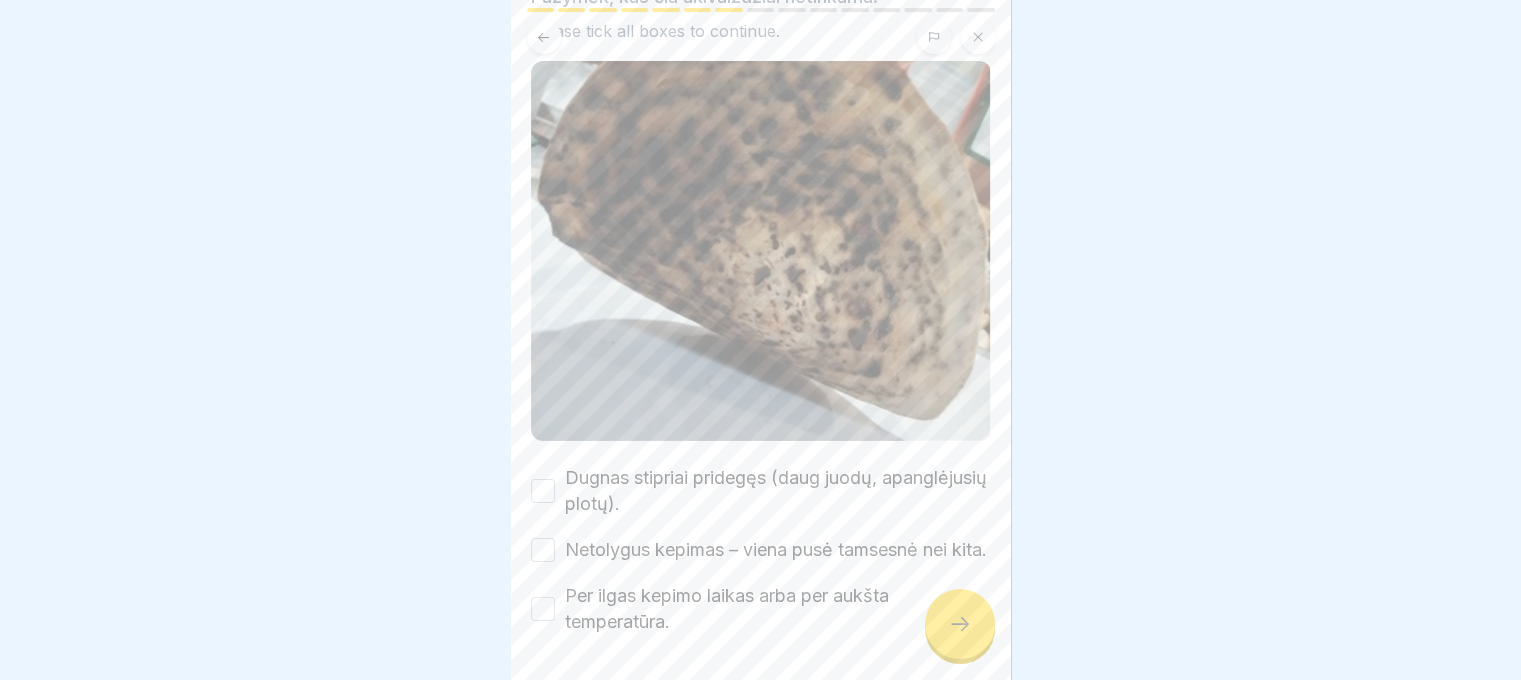 click on "Dugnas stipriai pridegęs (daug juodų, apanglėjusių plotų)." at bounding box center (543, 491) 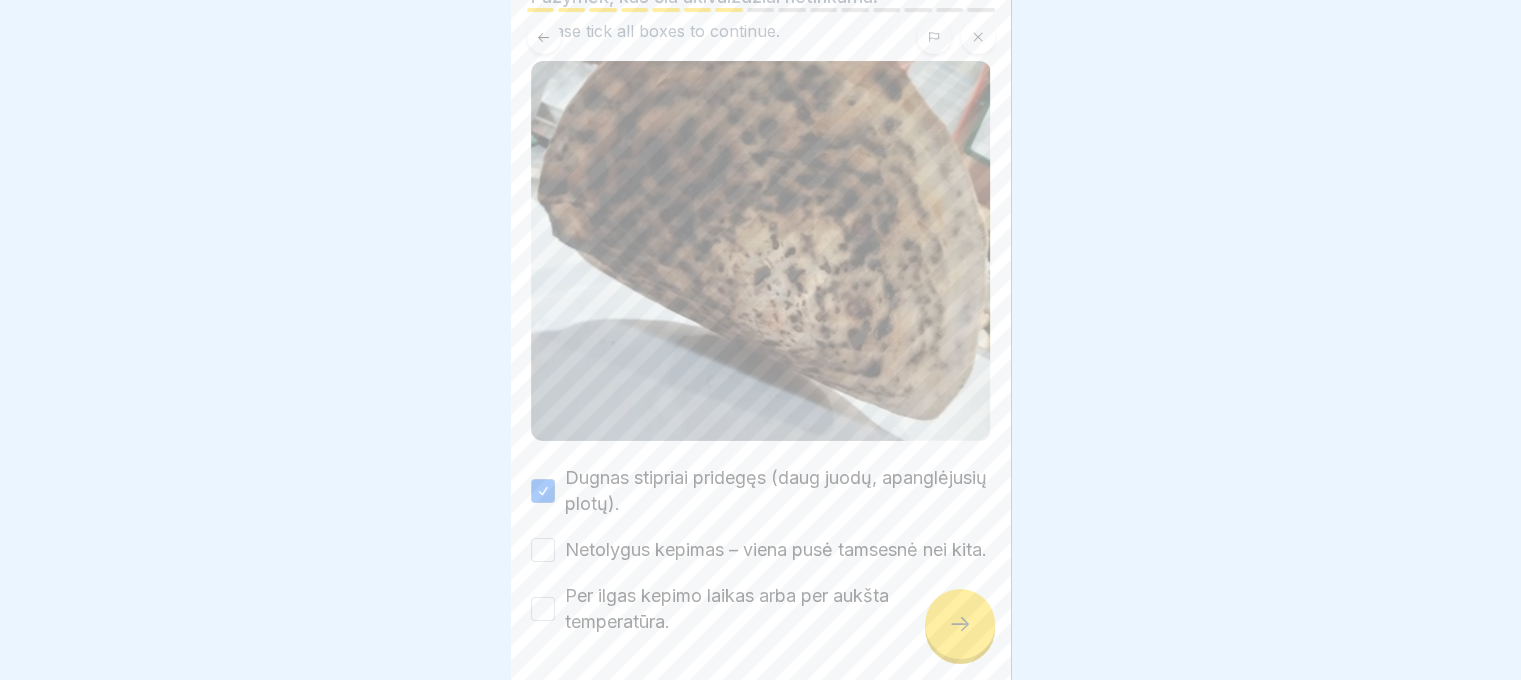 click on "Netolygus kepimas – viena pusė tamsesnė nei kita." at bounding box center [543, 550] 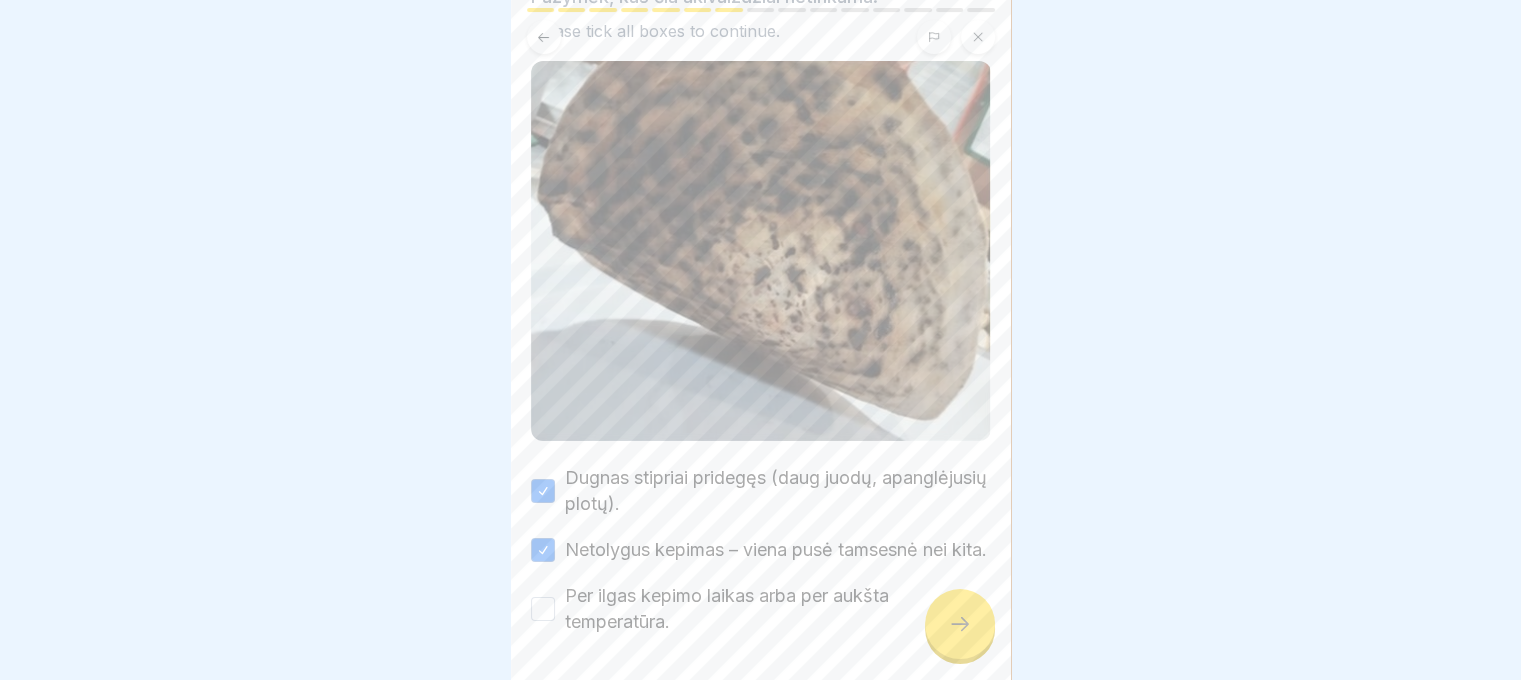 click on "Per ilgas kepimo laikas arba per aukšta temperatūra." at bounding box center [543, 609] 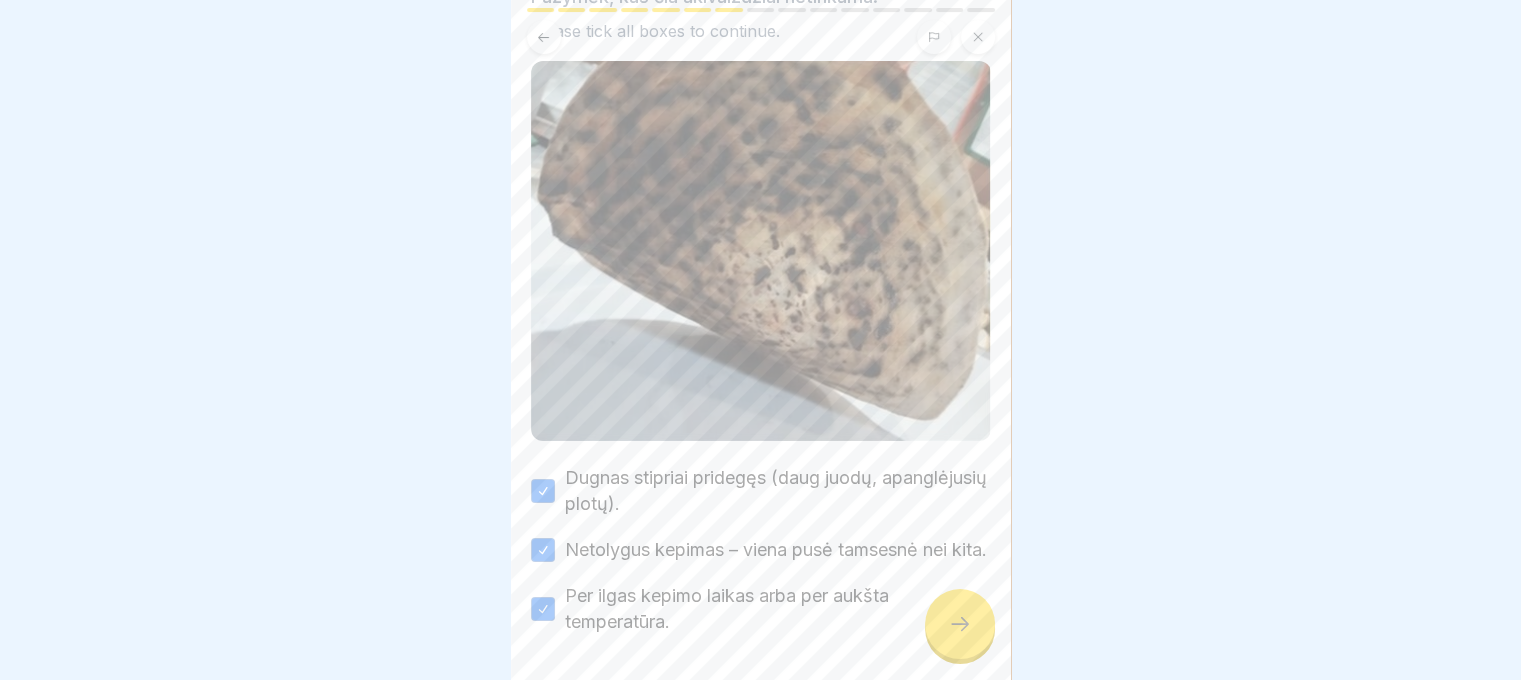 click at bounding box center [960, 624] 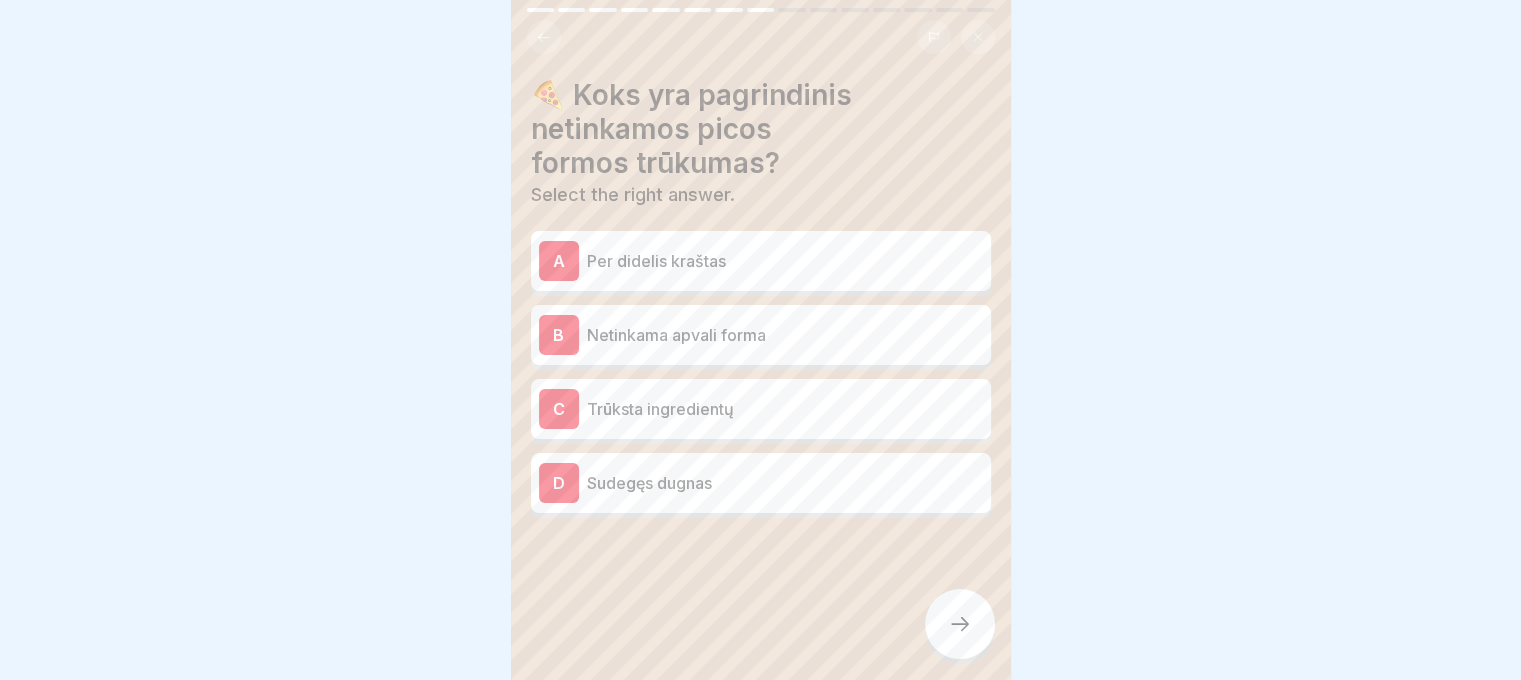 click on "Per didelis kraštas" at bounding box center [785, 261] 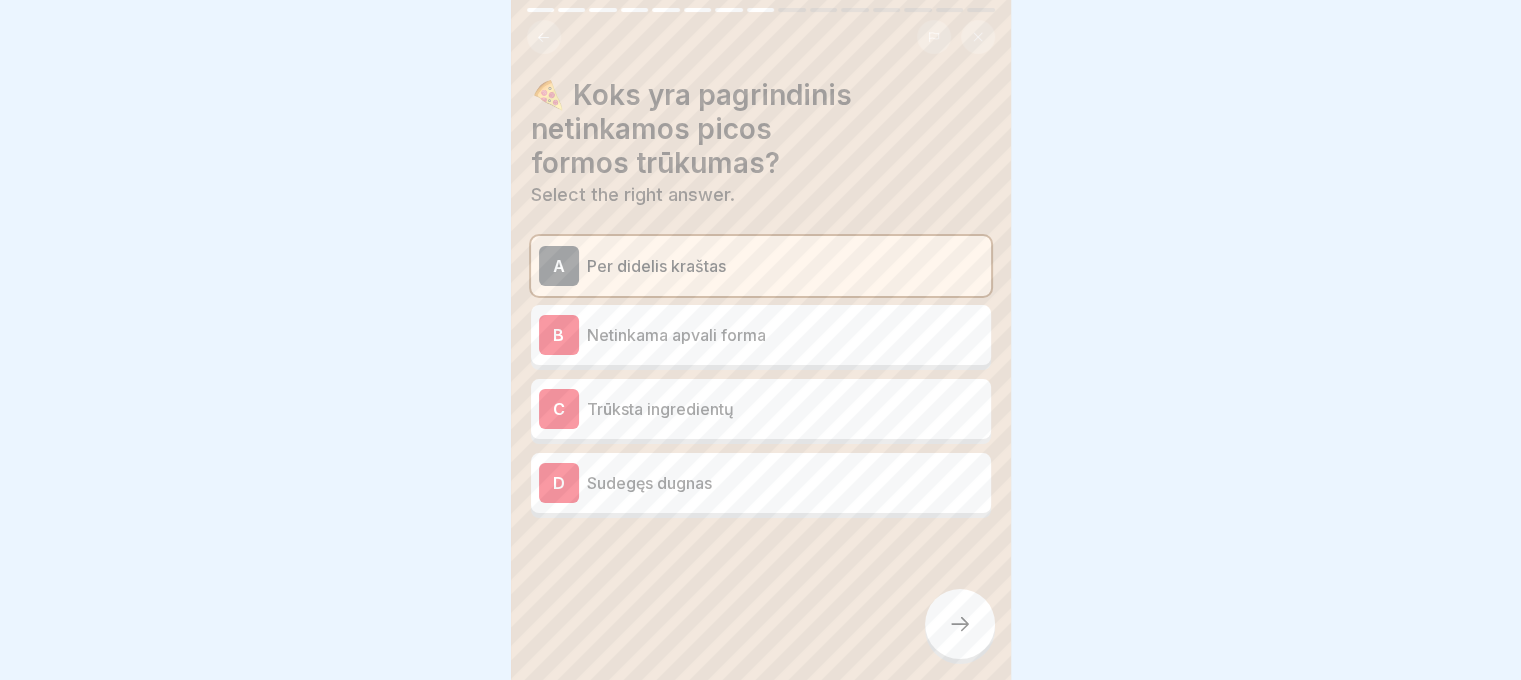 click on "Netinkama apvali forma" at bounding box center [785, 335] 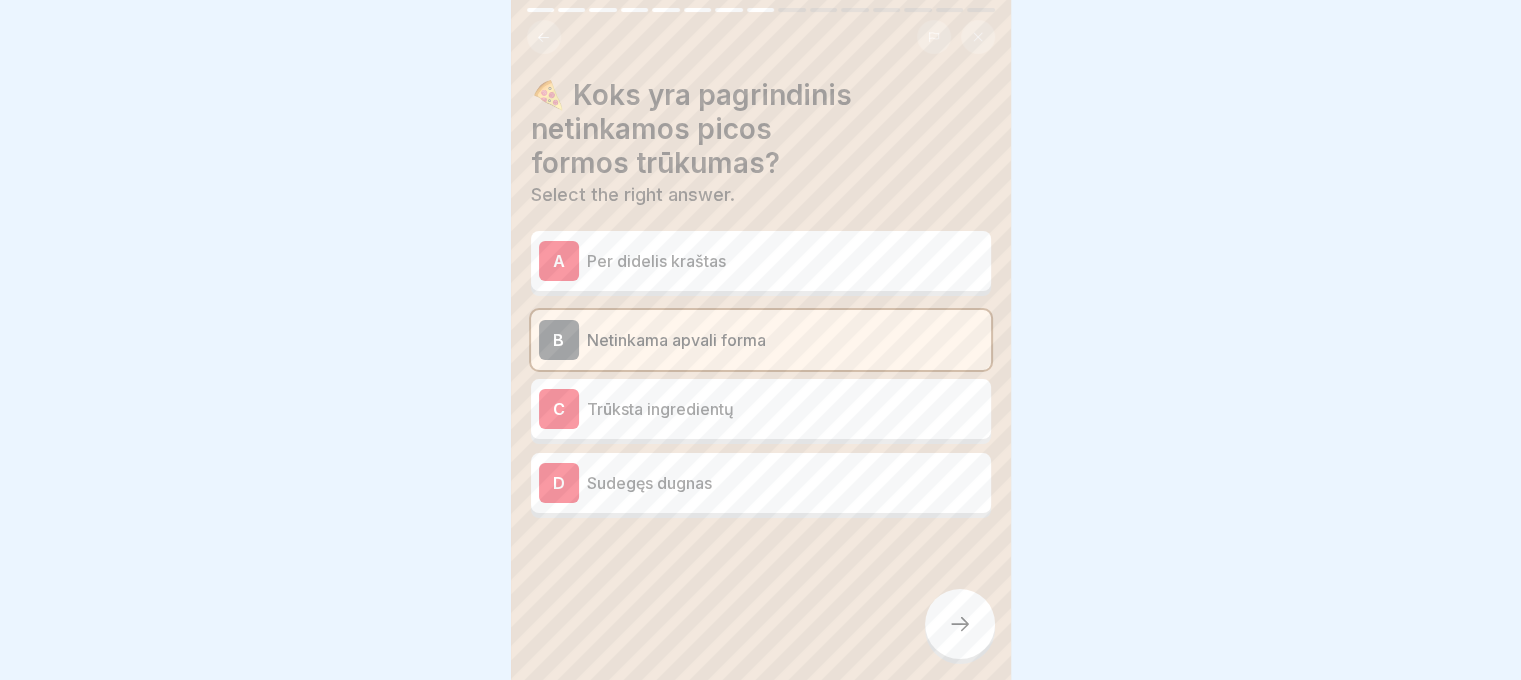 click at bounding box center (960, 624) 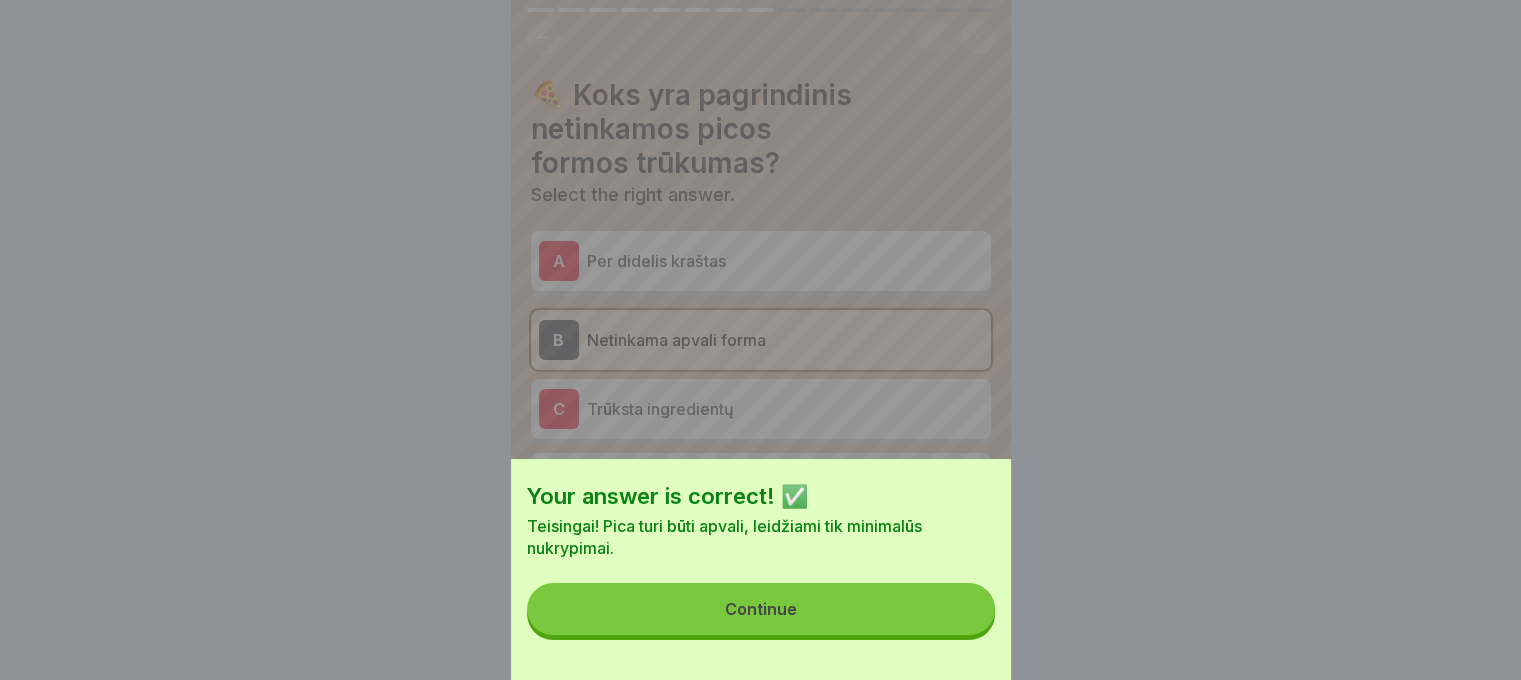 click on "Continue" at bounding box center (761, 609) 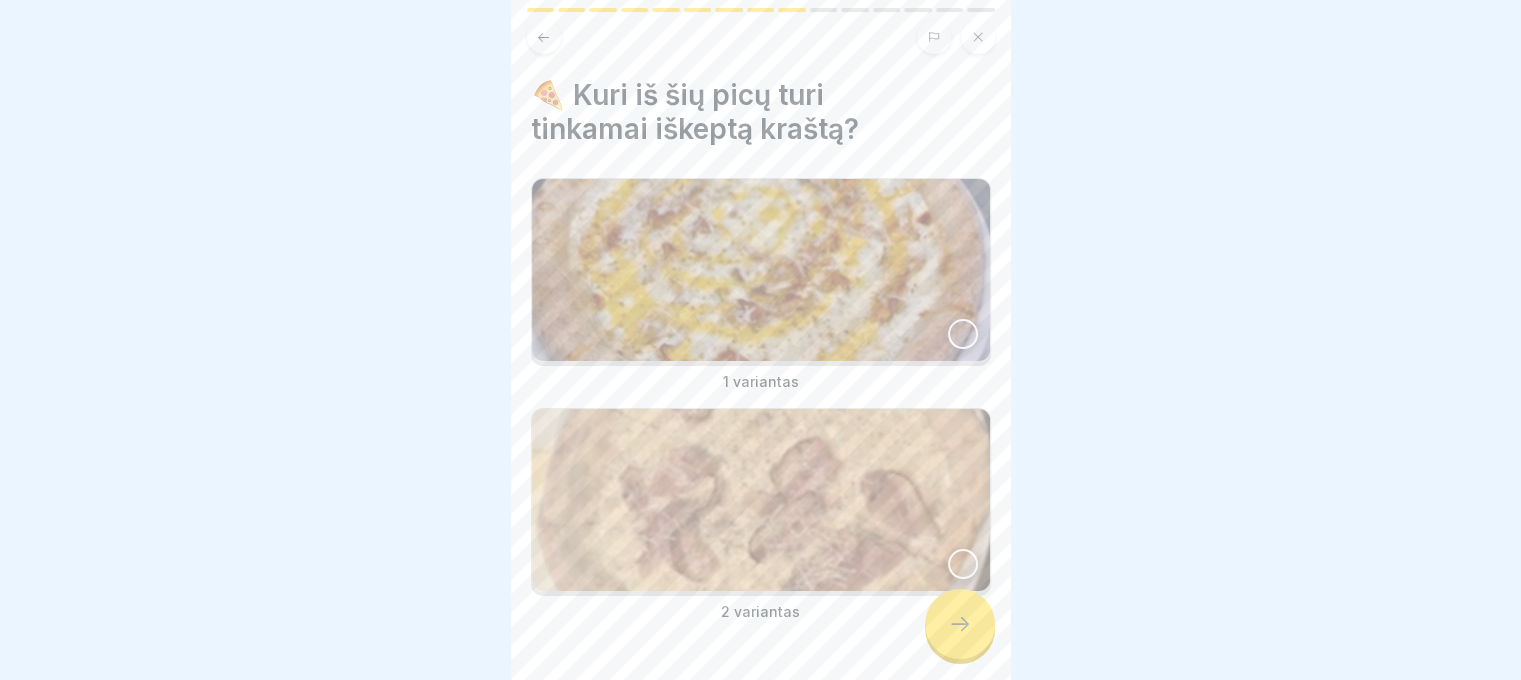 scroll, scrollTop: 62, scrollLeft: 0, axis: vertical 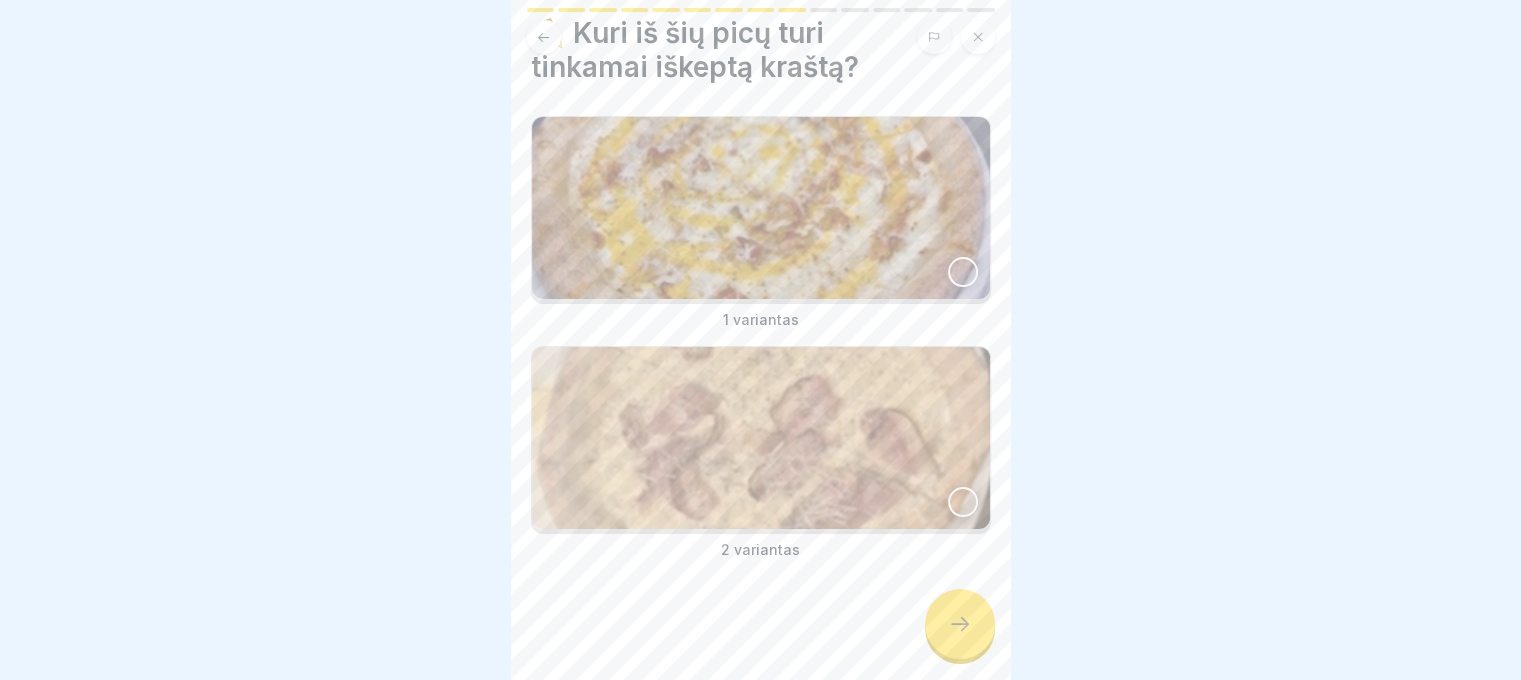 click at bounding box center (963, 272) 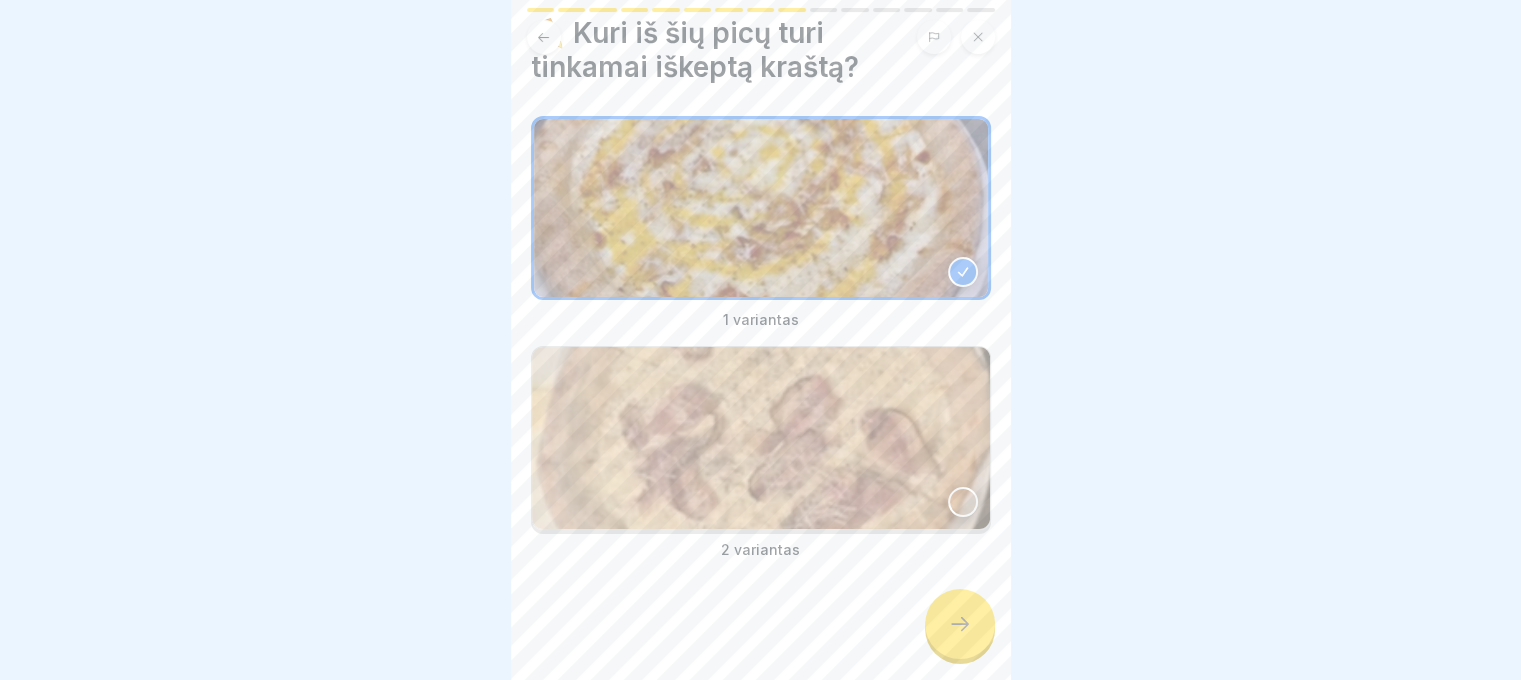 click at bounding box center [960, 624] 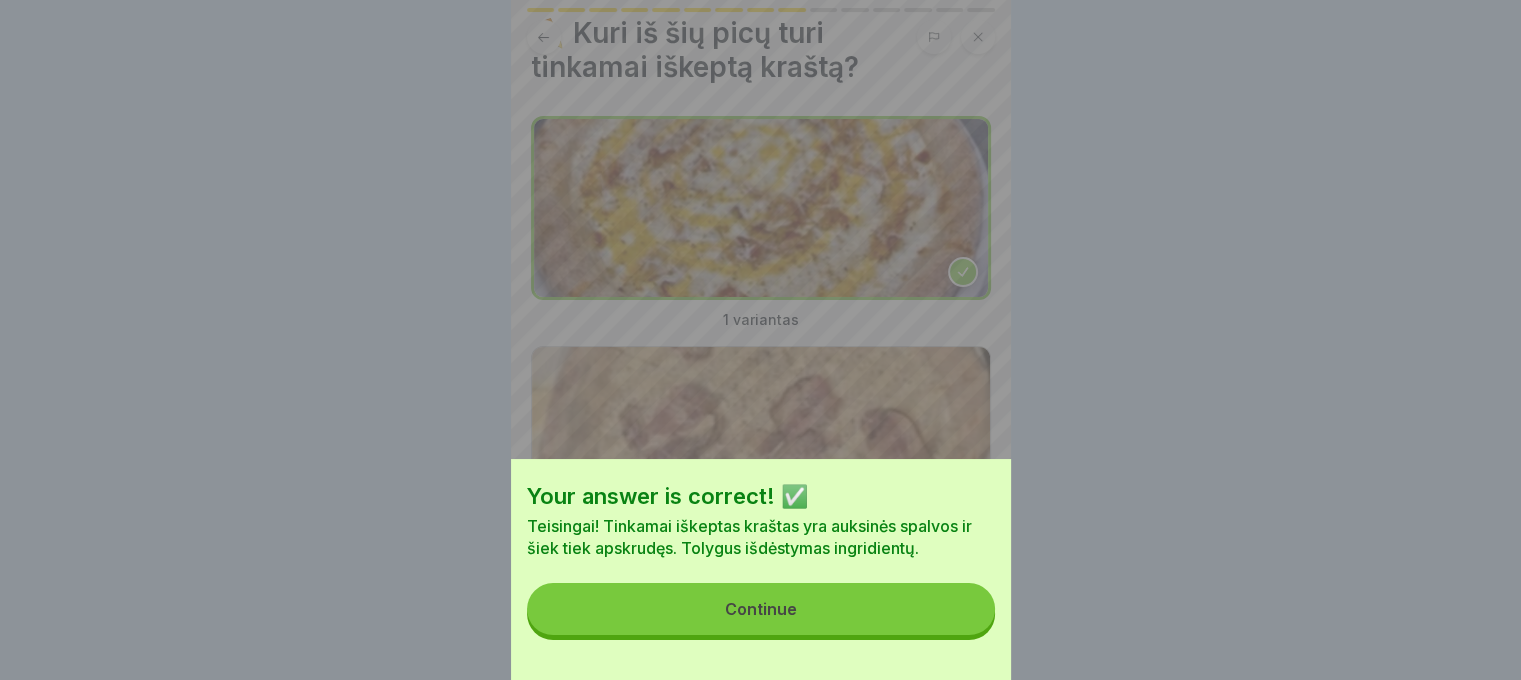 click on "Continue" at bounding box center [761, 609] 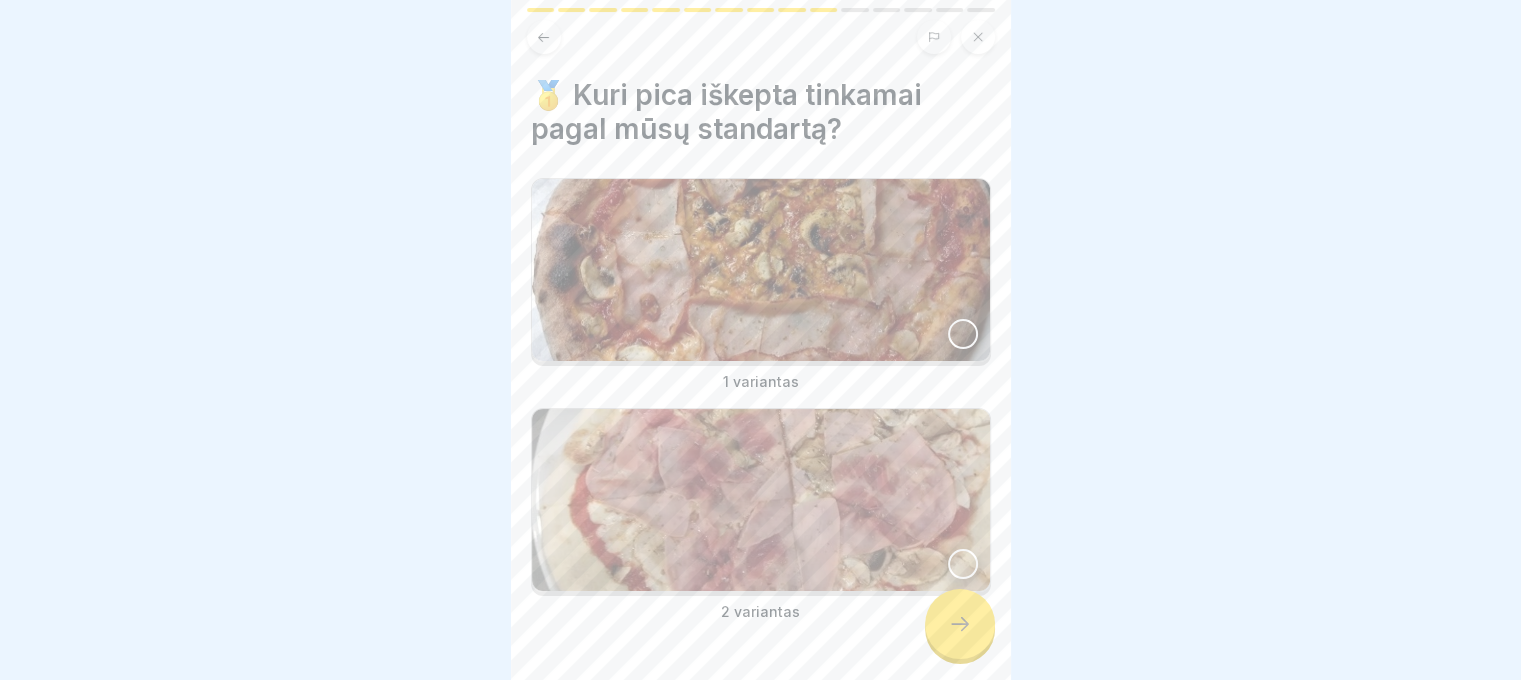 click at bounding box center [963, 334] 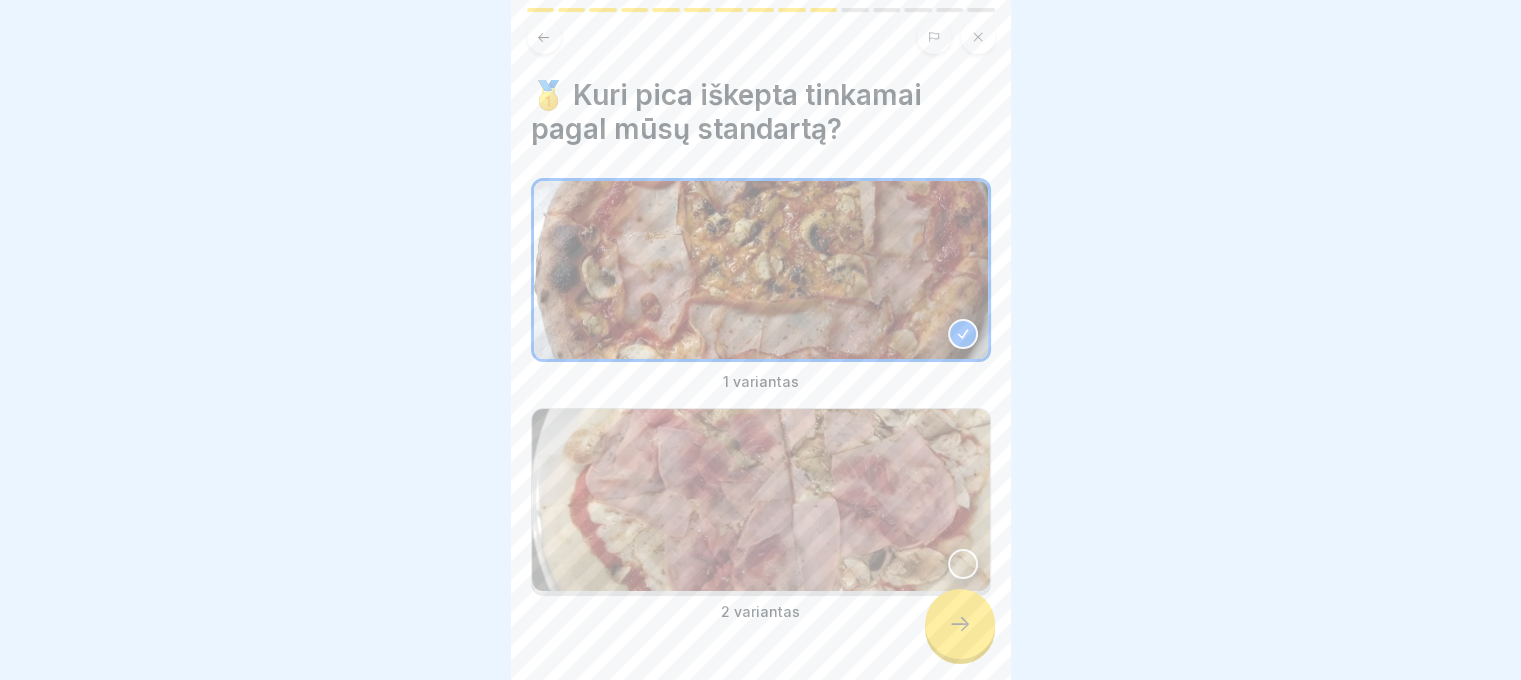click at bounding box center [960, 624] 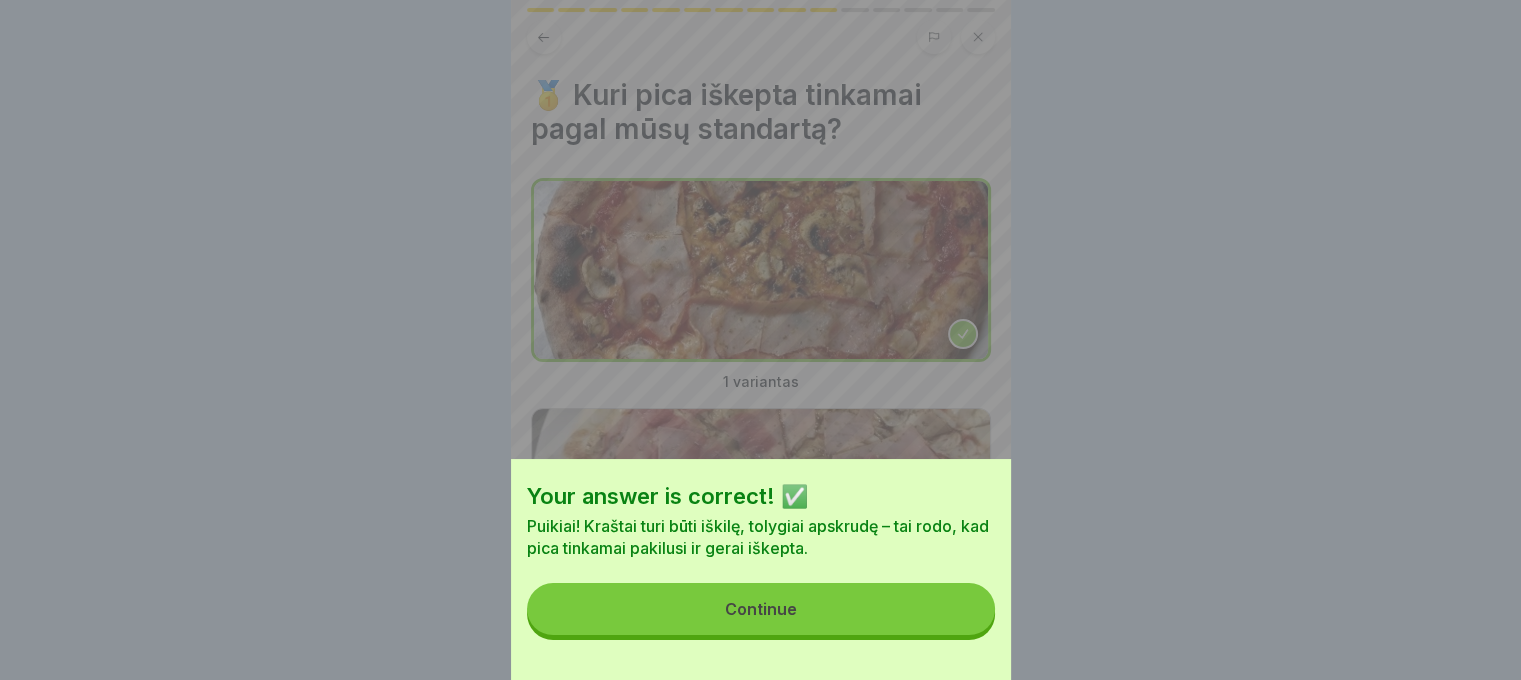 click on "Continue" at bounding box center (761, 609) 